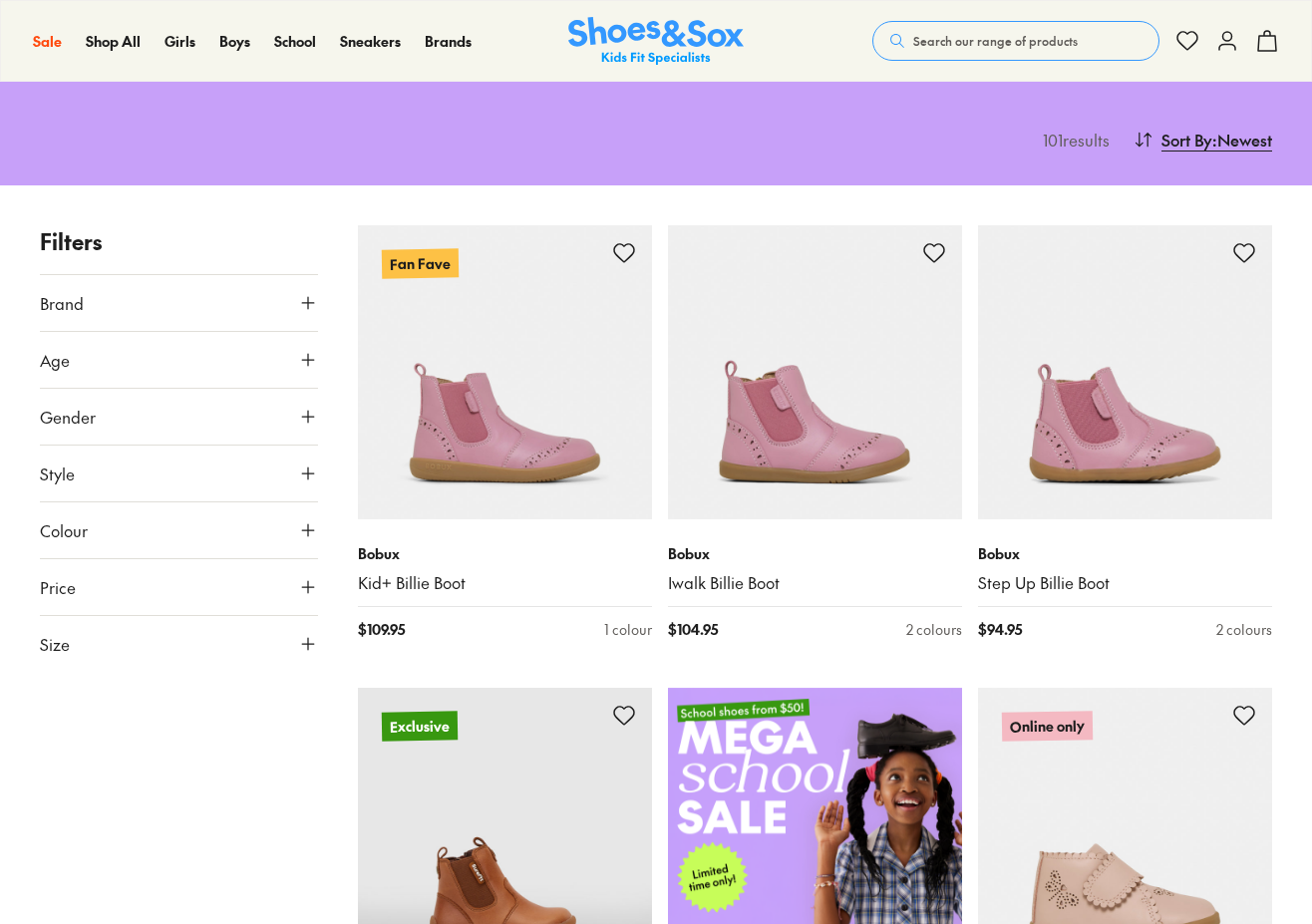 scroll, scrollTop: 0, scrollLeft: 0, axis: both 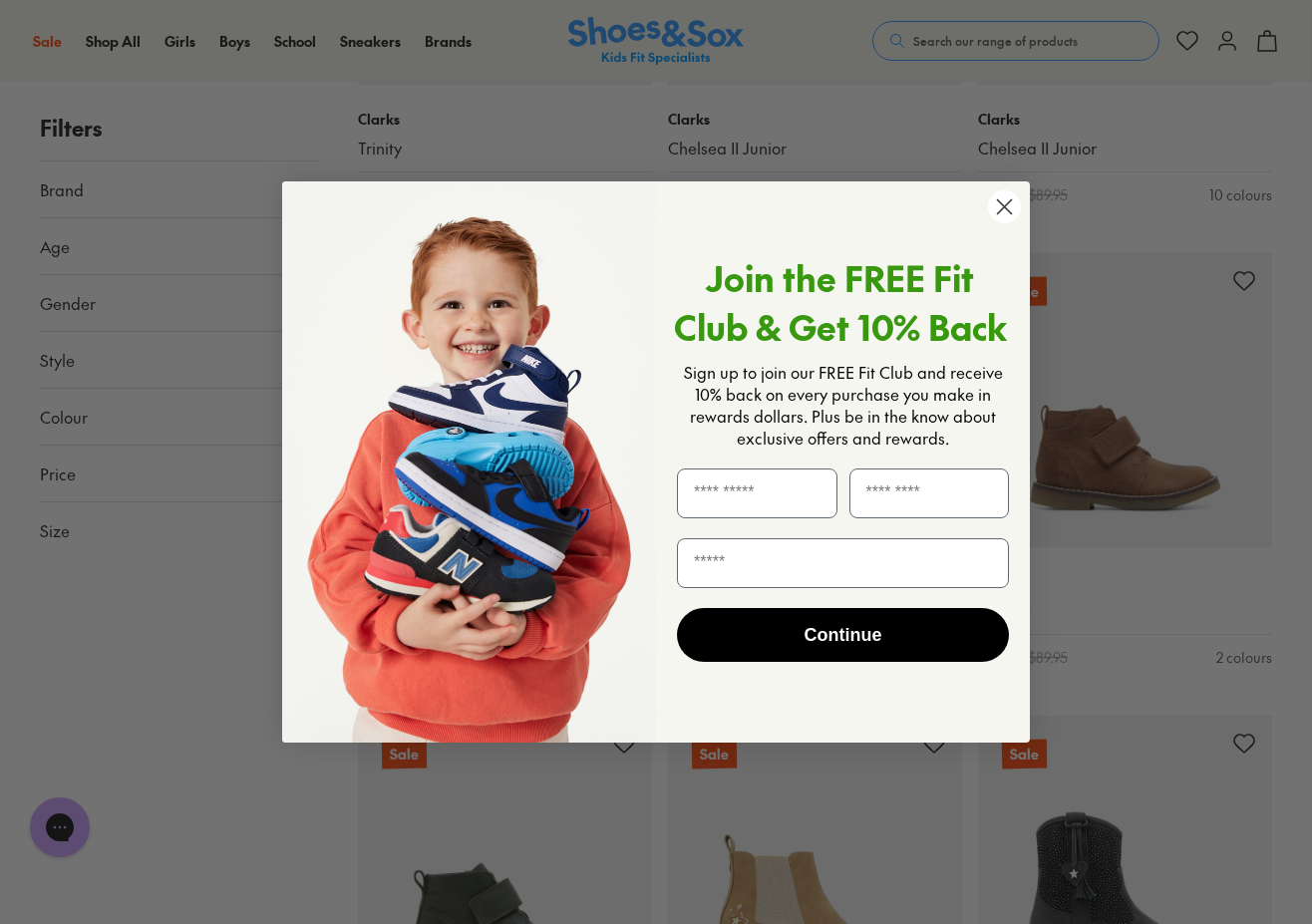 click 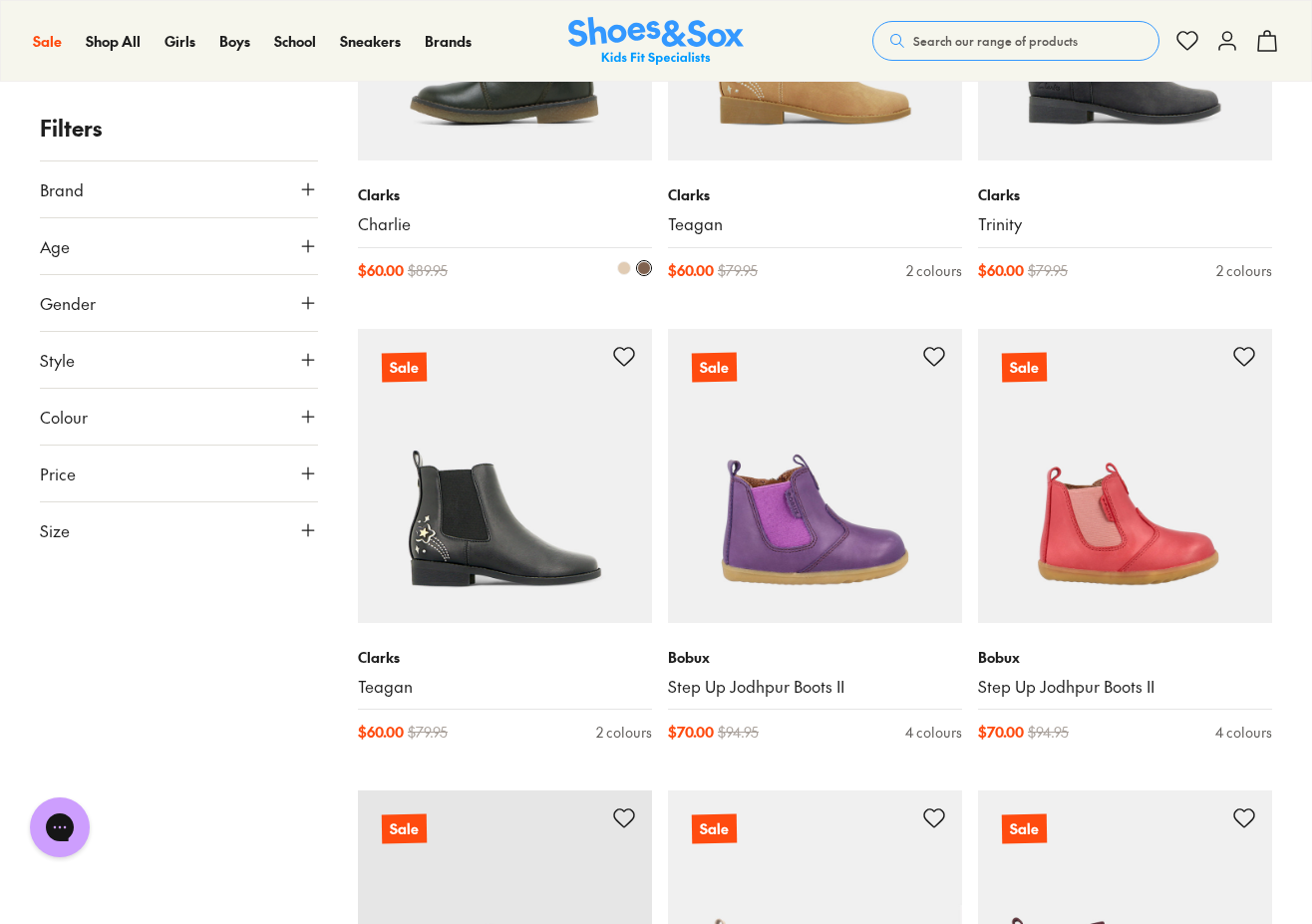 scroll, scrollTop: 2861, scrollLeft: 0, axis: vertical 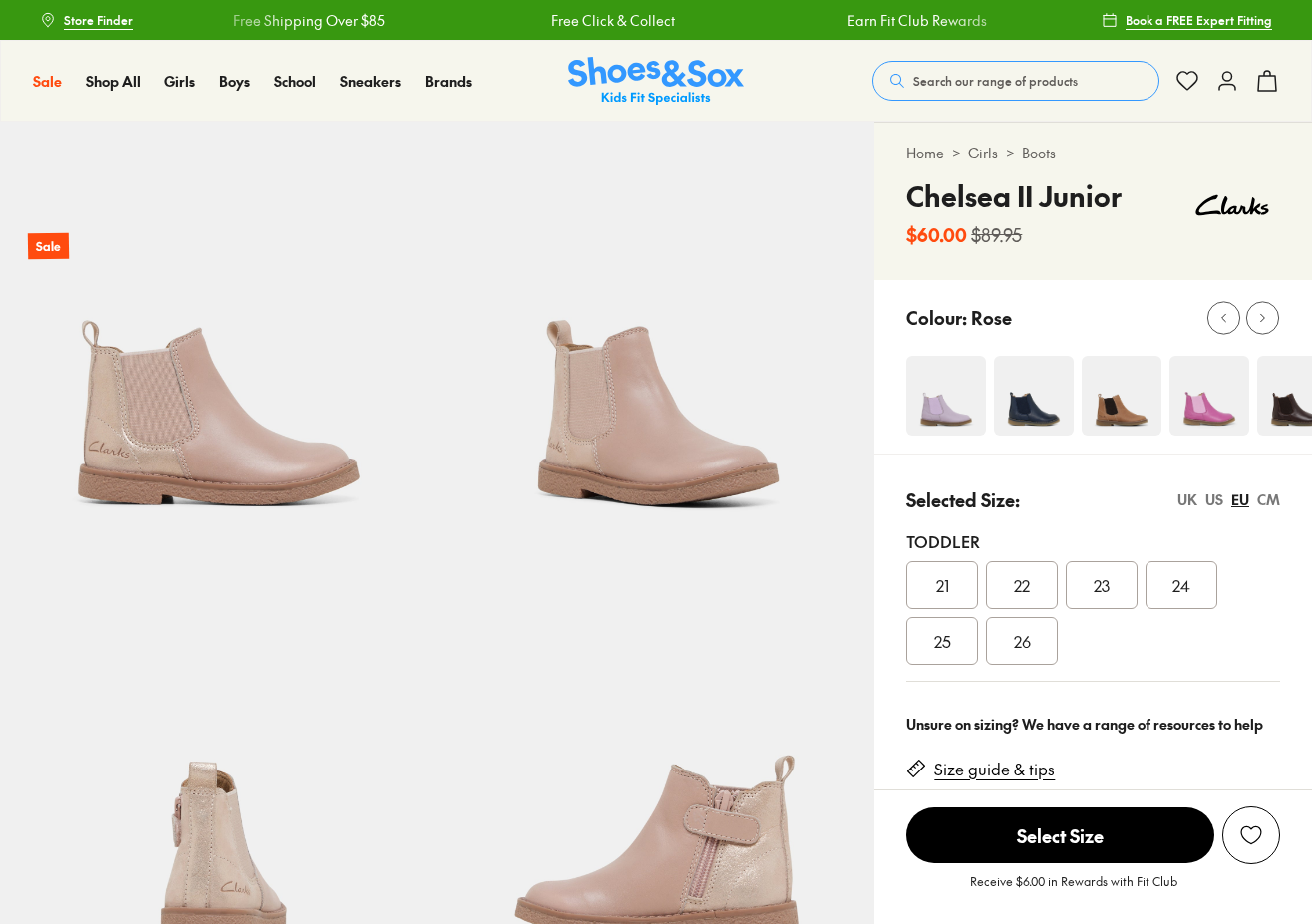 select on "*" 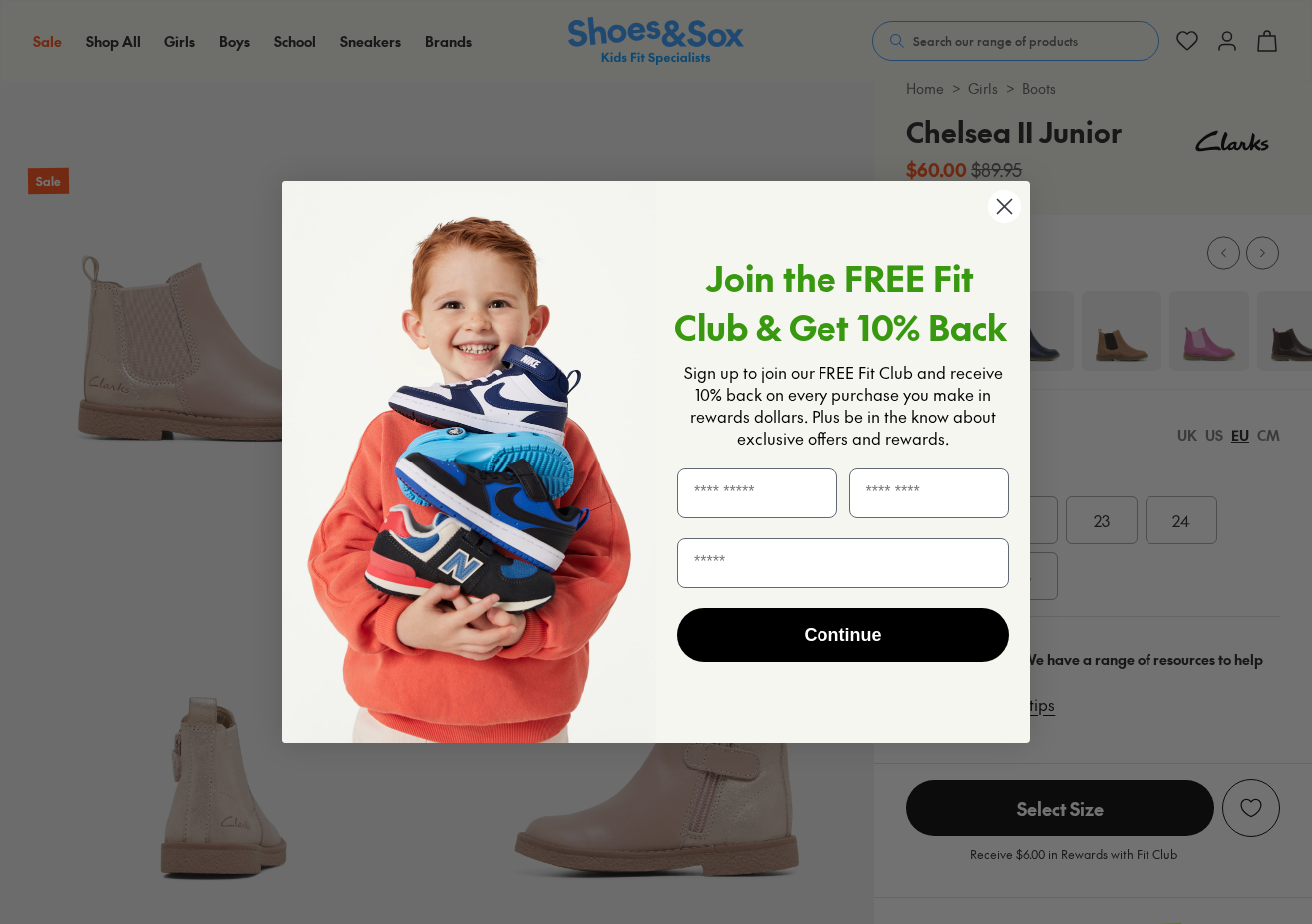scroll, scrollTop: 65, scrollLeft: 0, axis: vertical 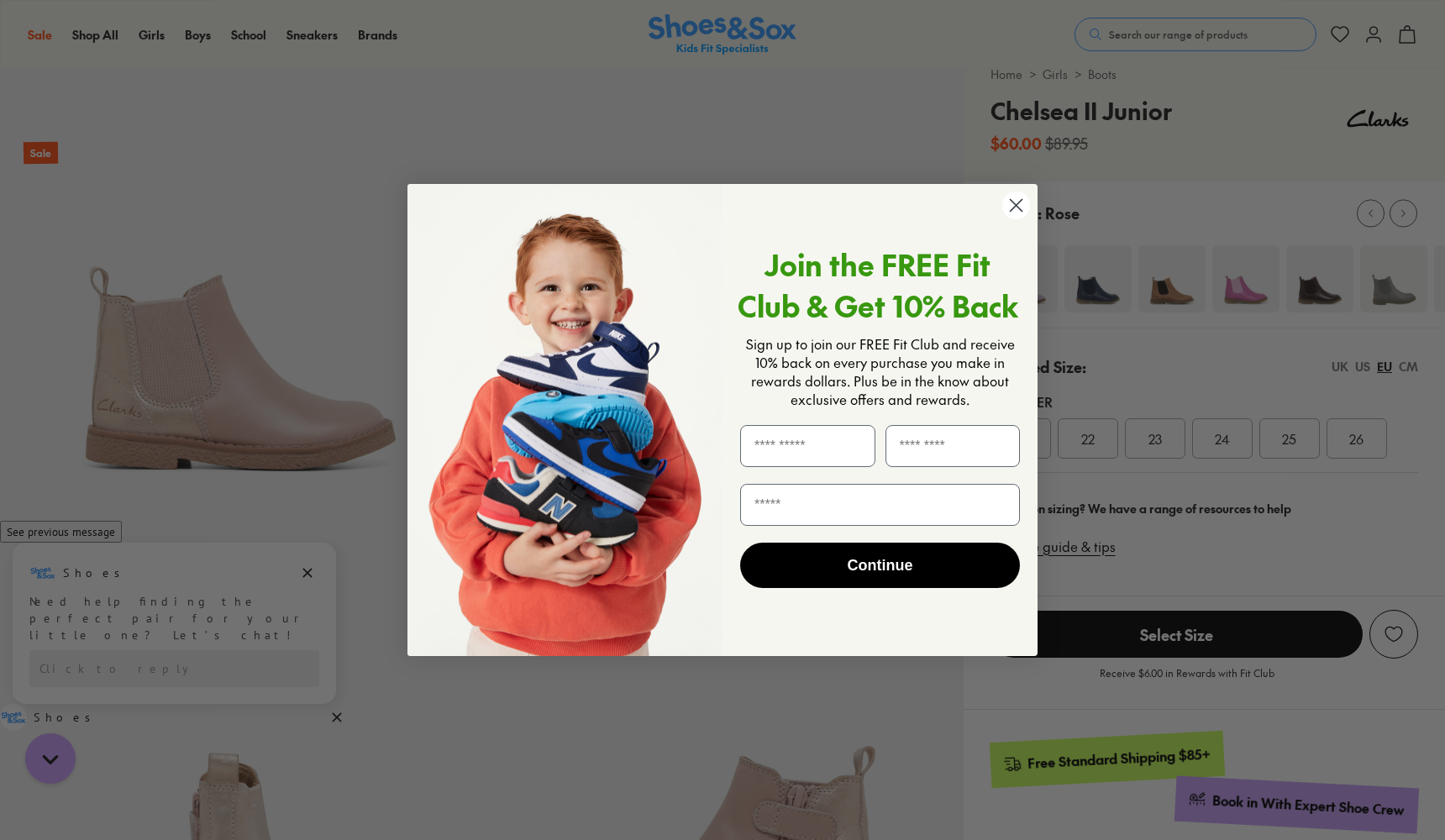 click 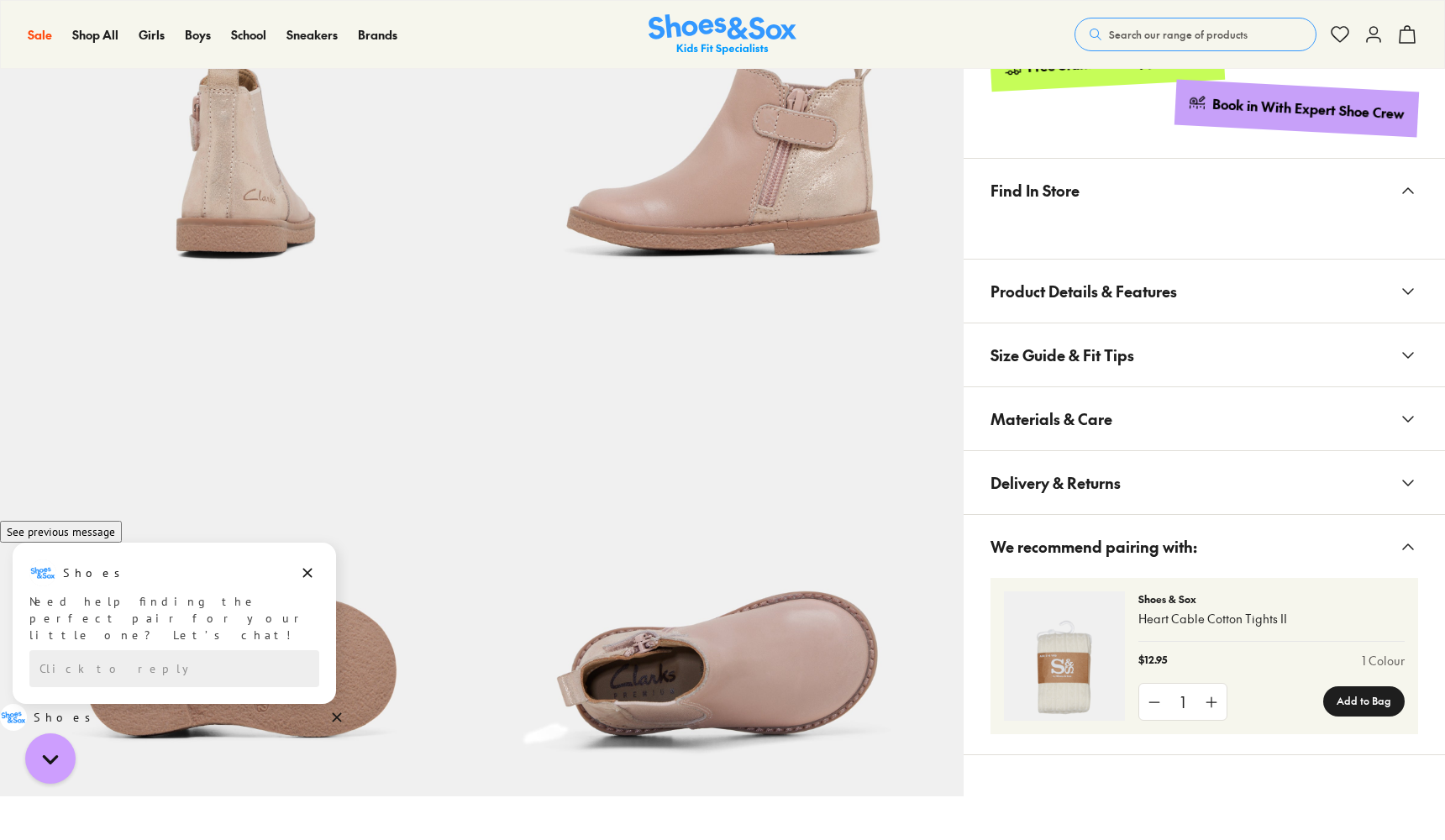 scroll, scrollTop: 753, scrollLeft: 0, axis: vertical 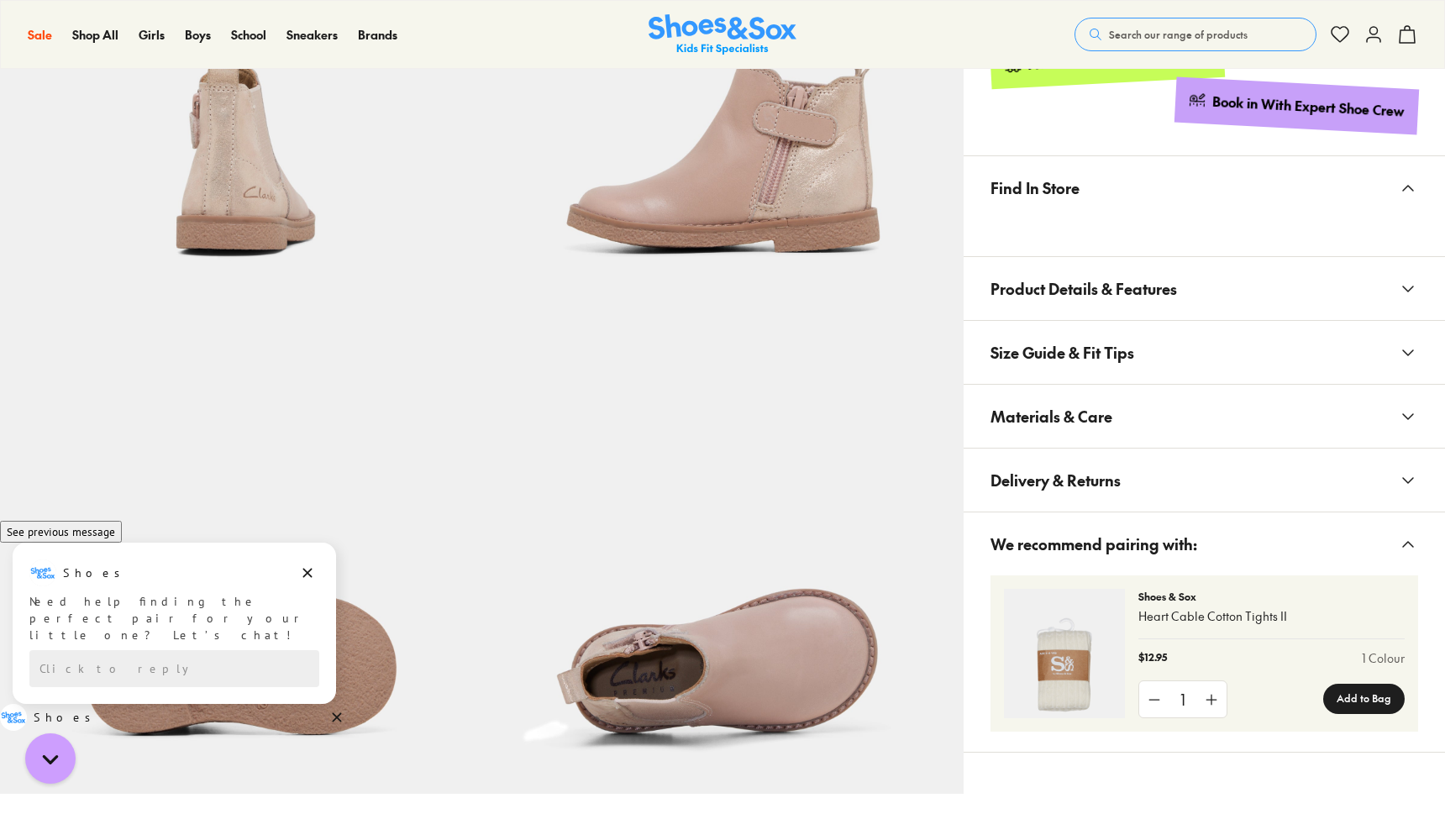 click on "Size Guide & Fit Tips" at bounding box center (1204, 352) 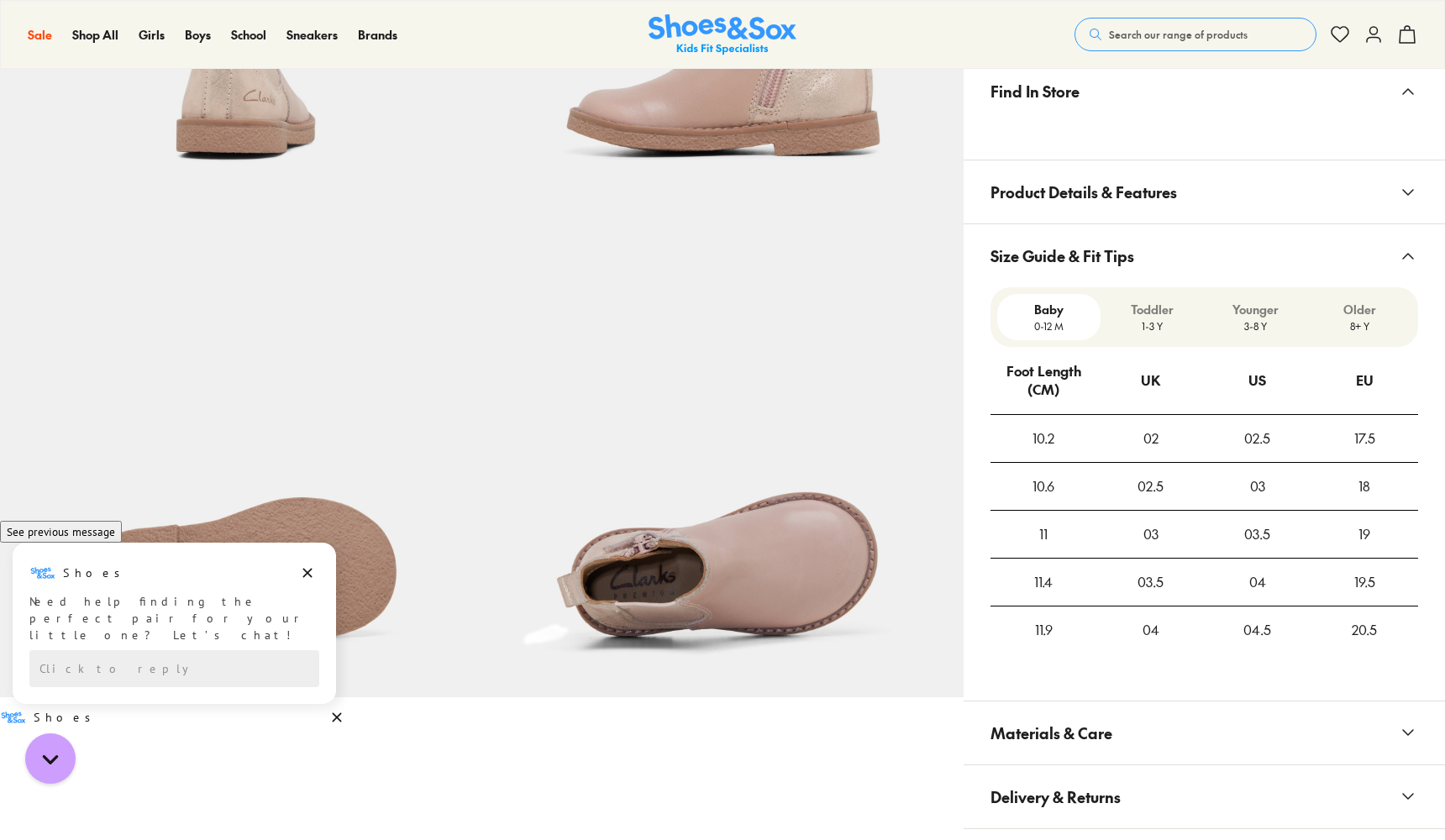 scroll, scrollTop: 853, scrollLeft: 0, axis: vertical 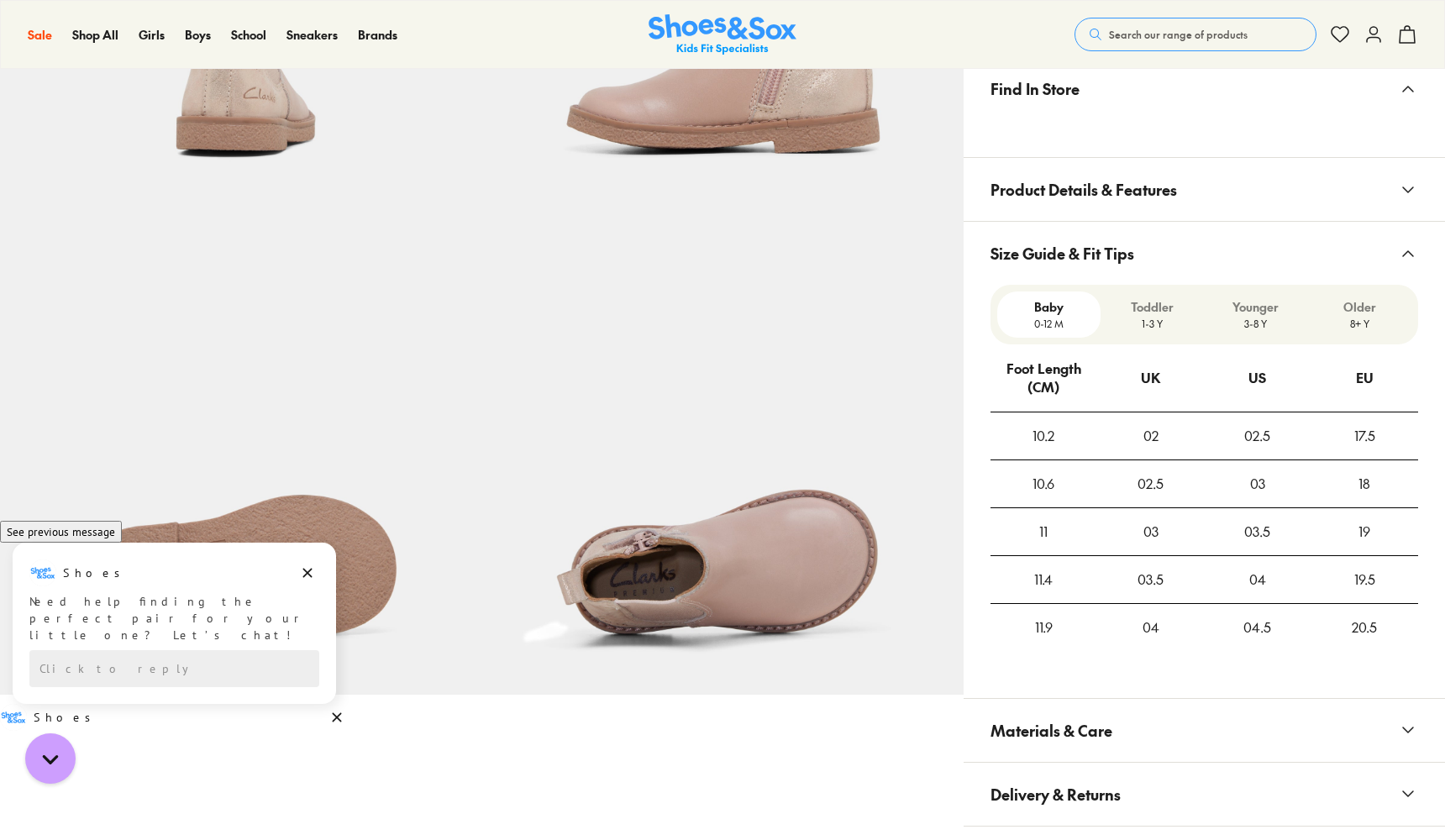 click on "3-8 Y" at bounding box center (1255, 323) 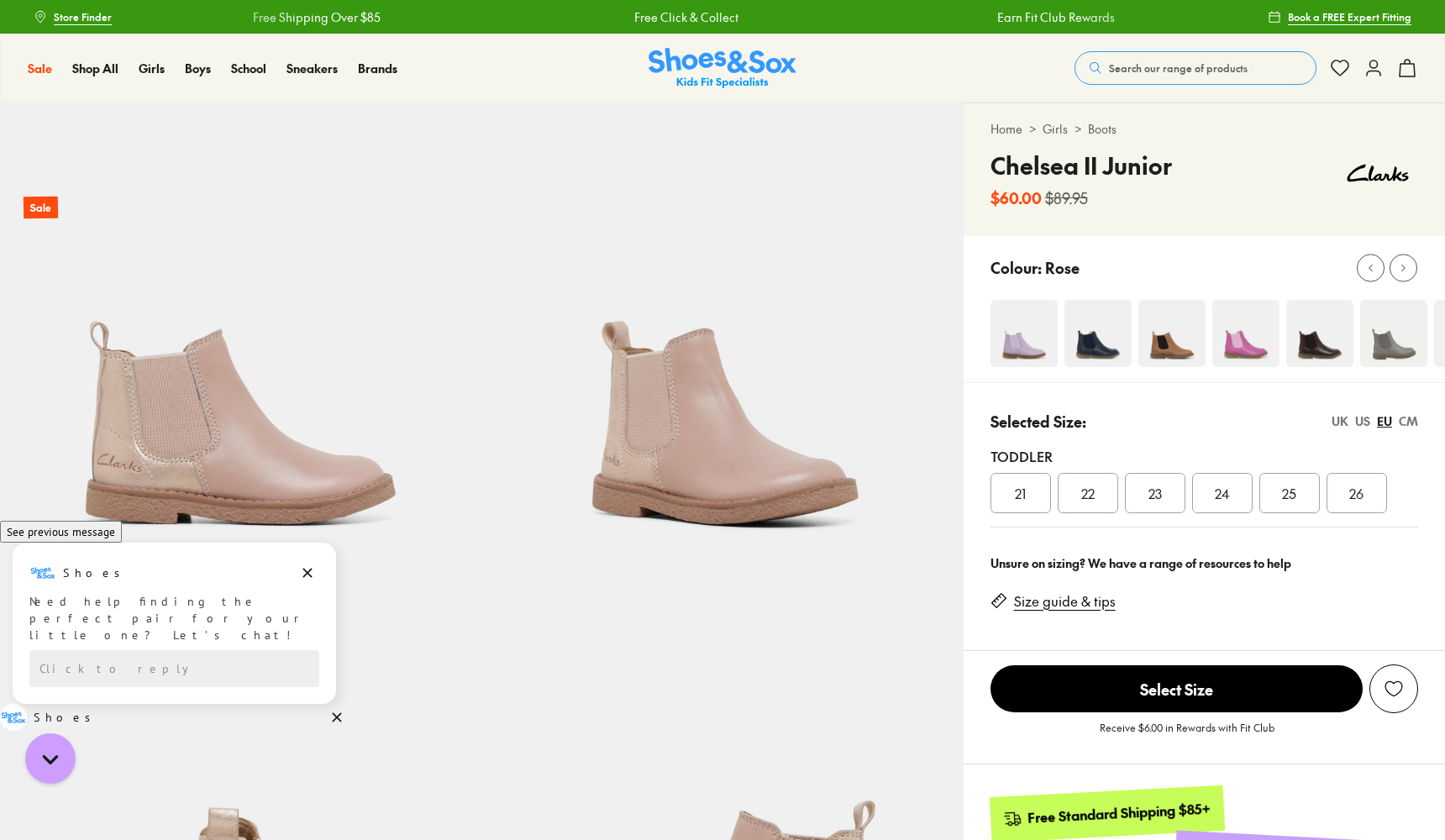 scroll, scrollTop: 0, scrollLeft: 0, axis: both 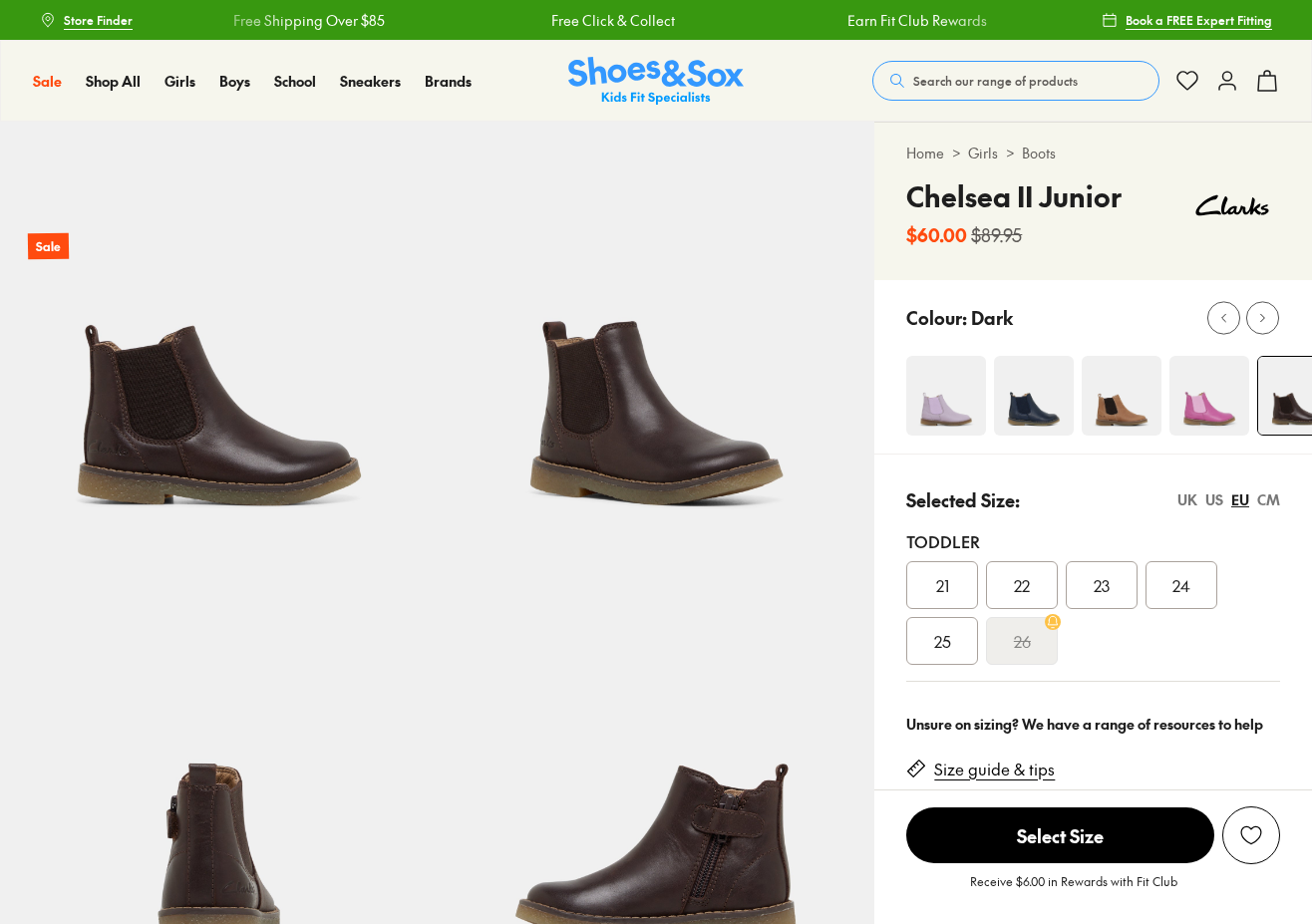 select on "*" 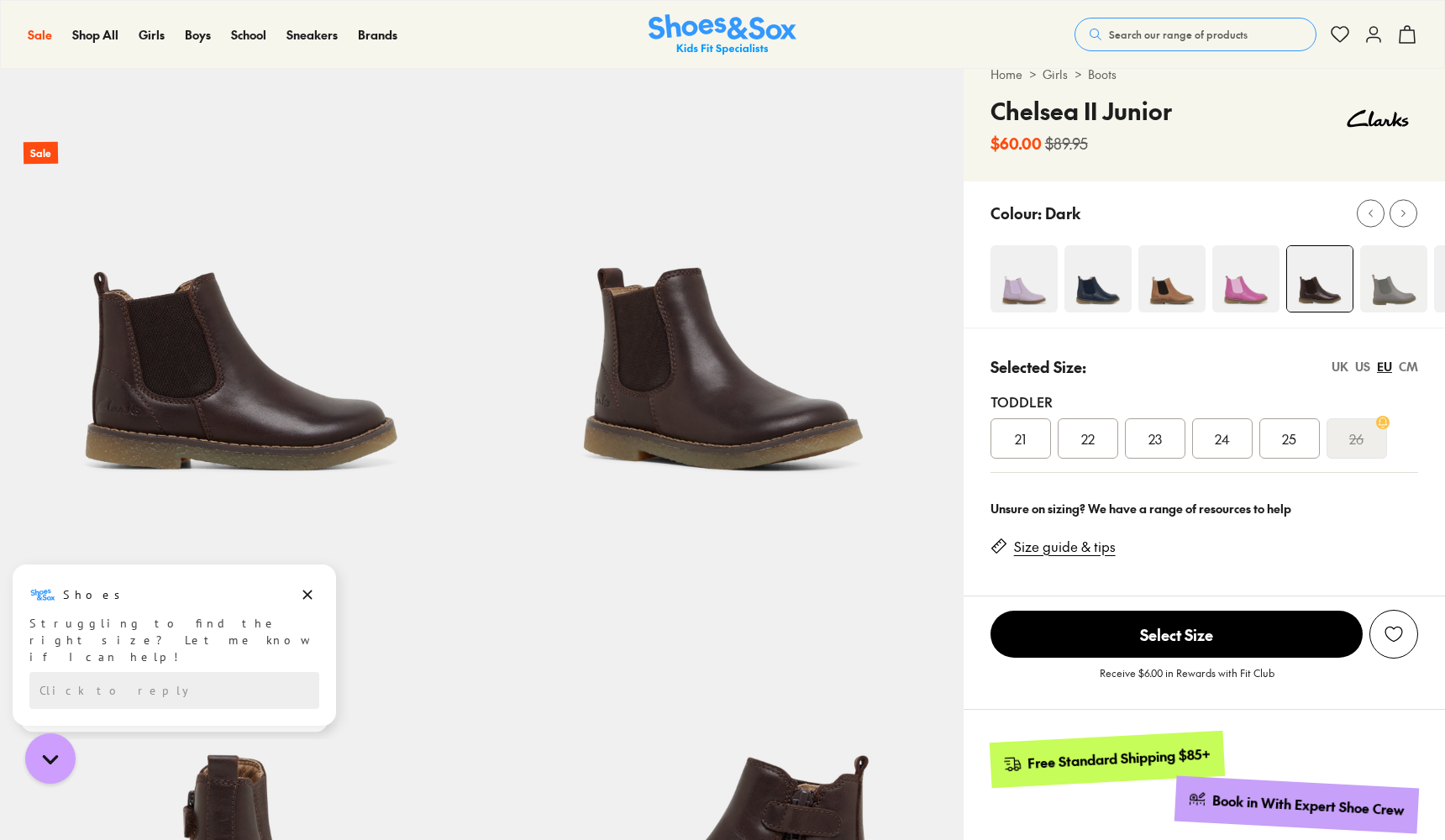 scroll, scrollTop: 55, scrollLeft: 0, axis: vertical 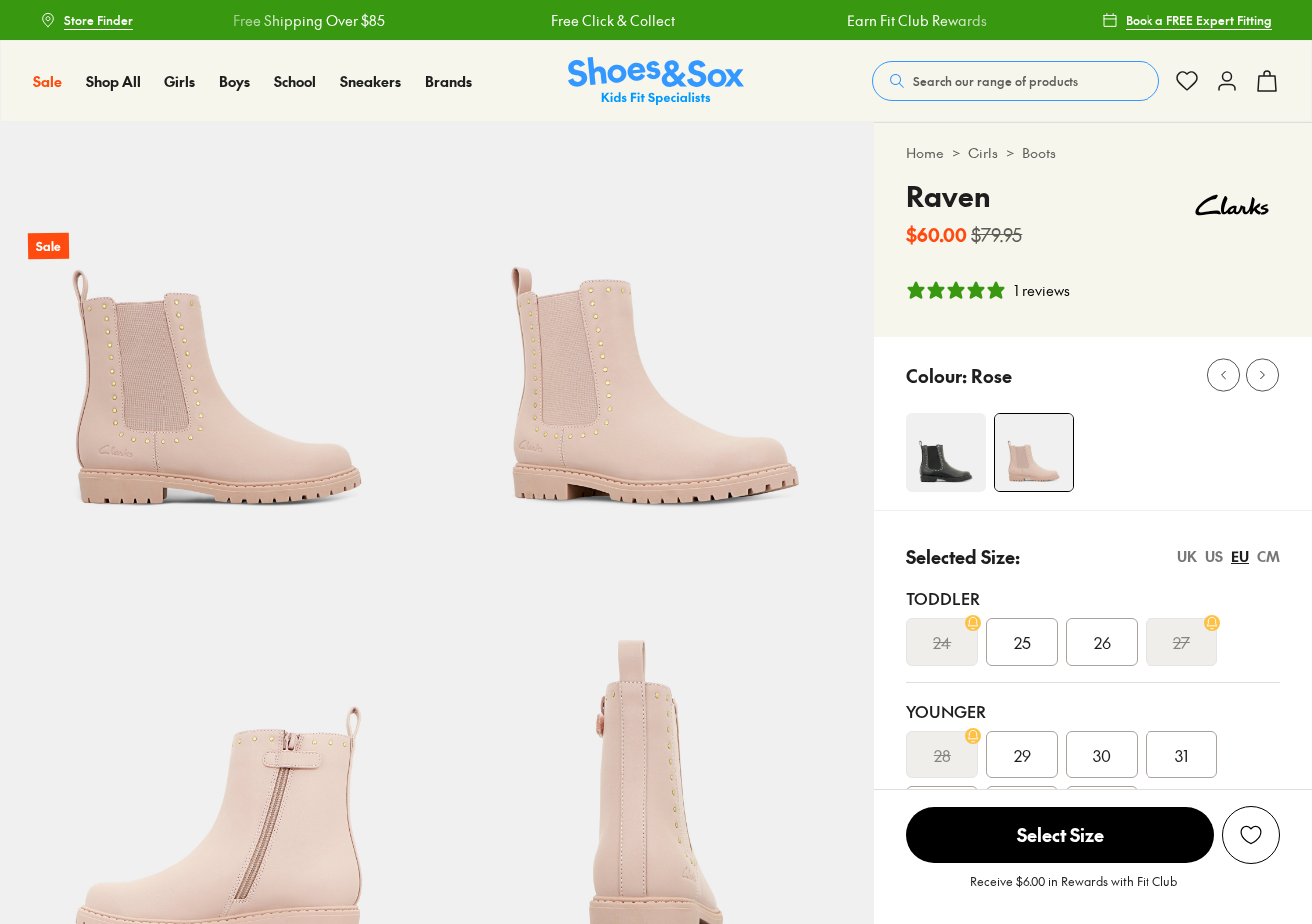 select on "*" 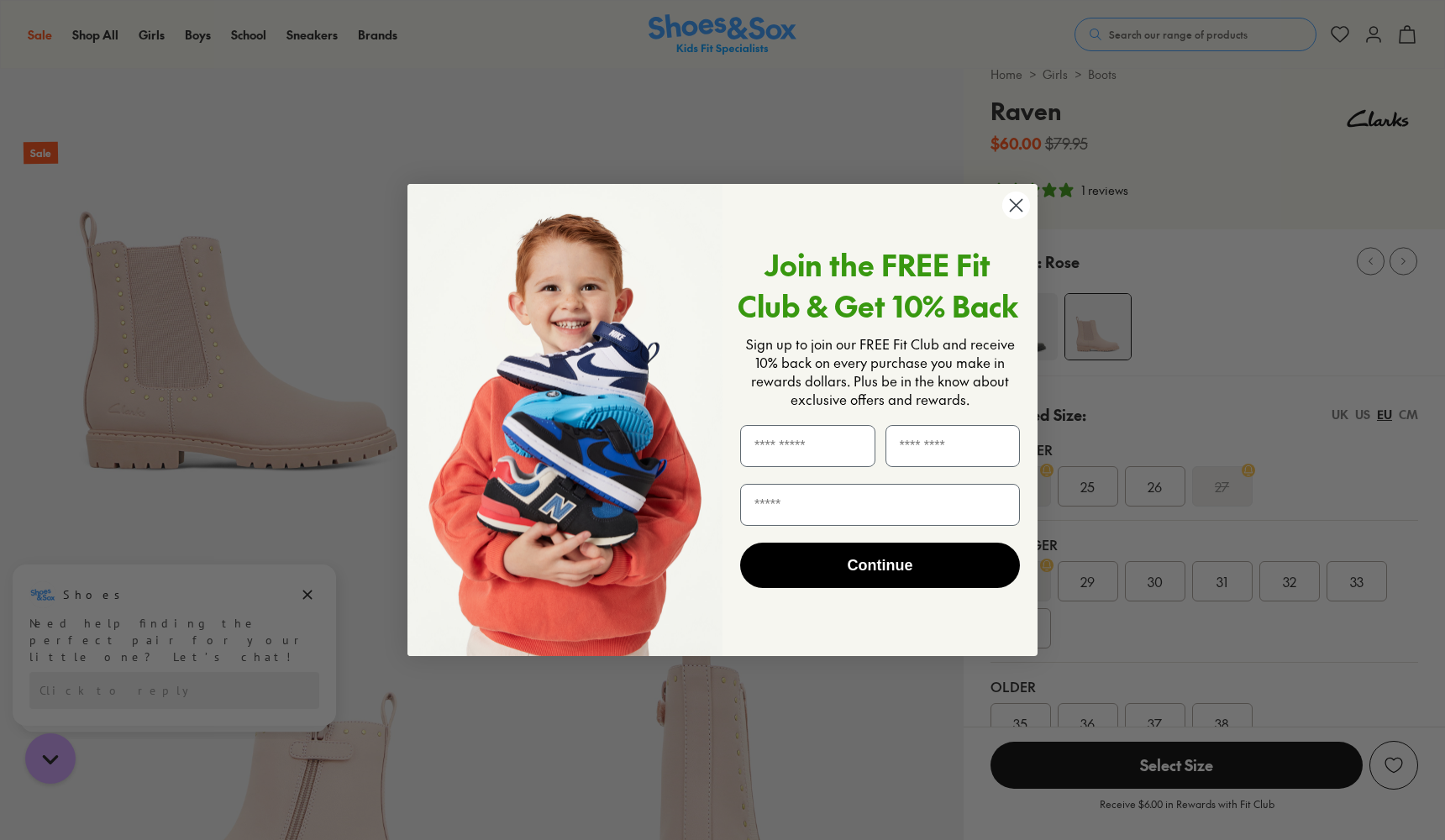 scroll, scrollTop: 55, scrollLeft: 0, axis: vertical 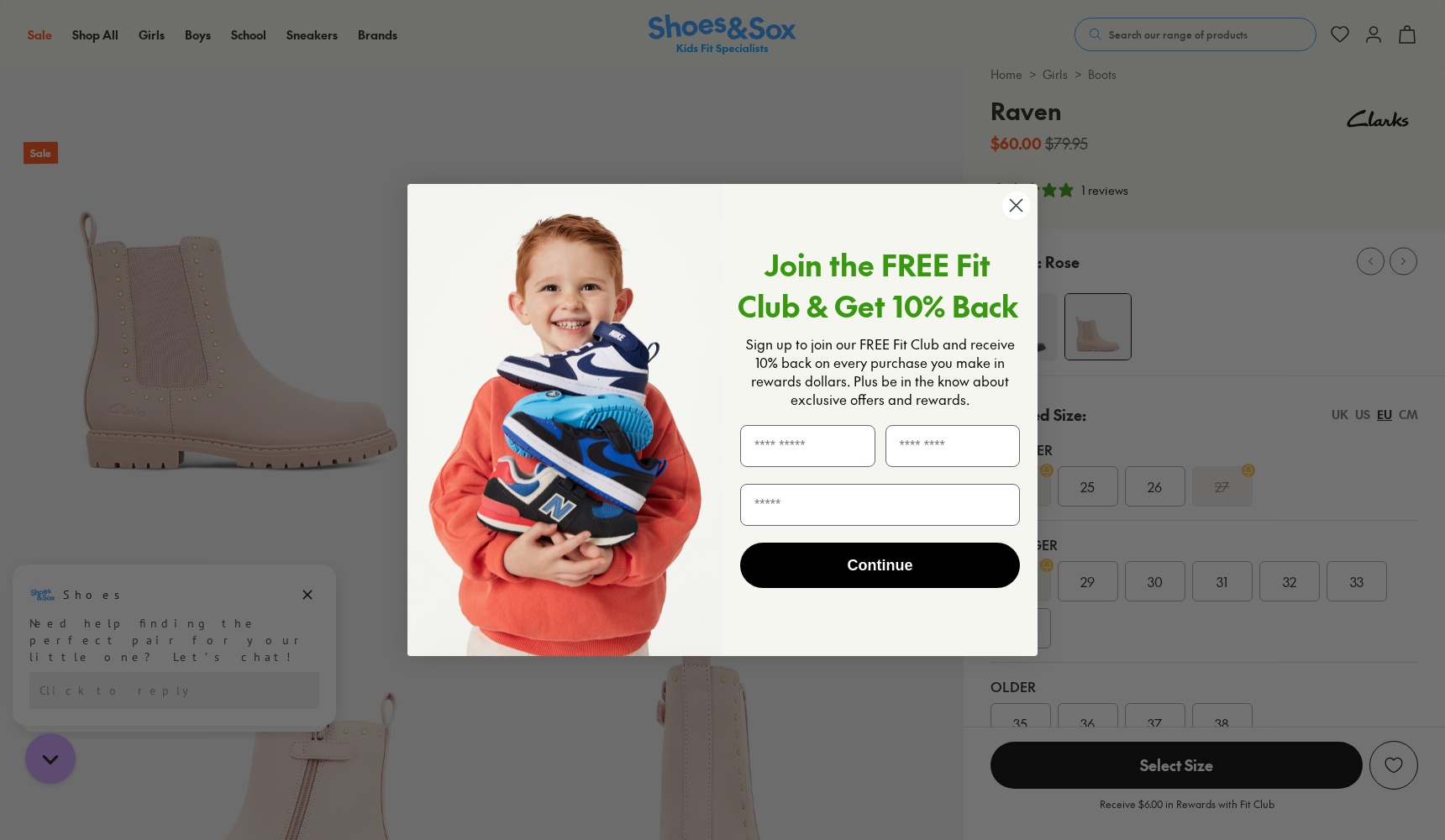 click 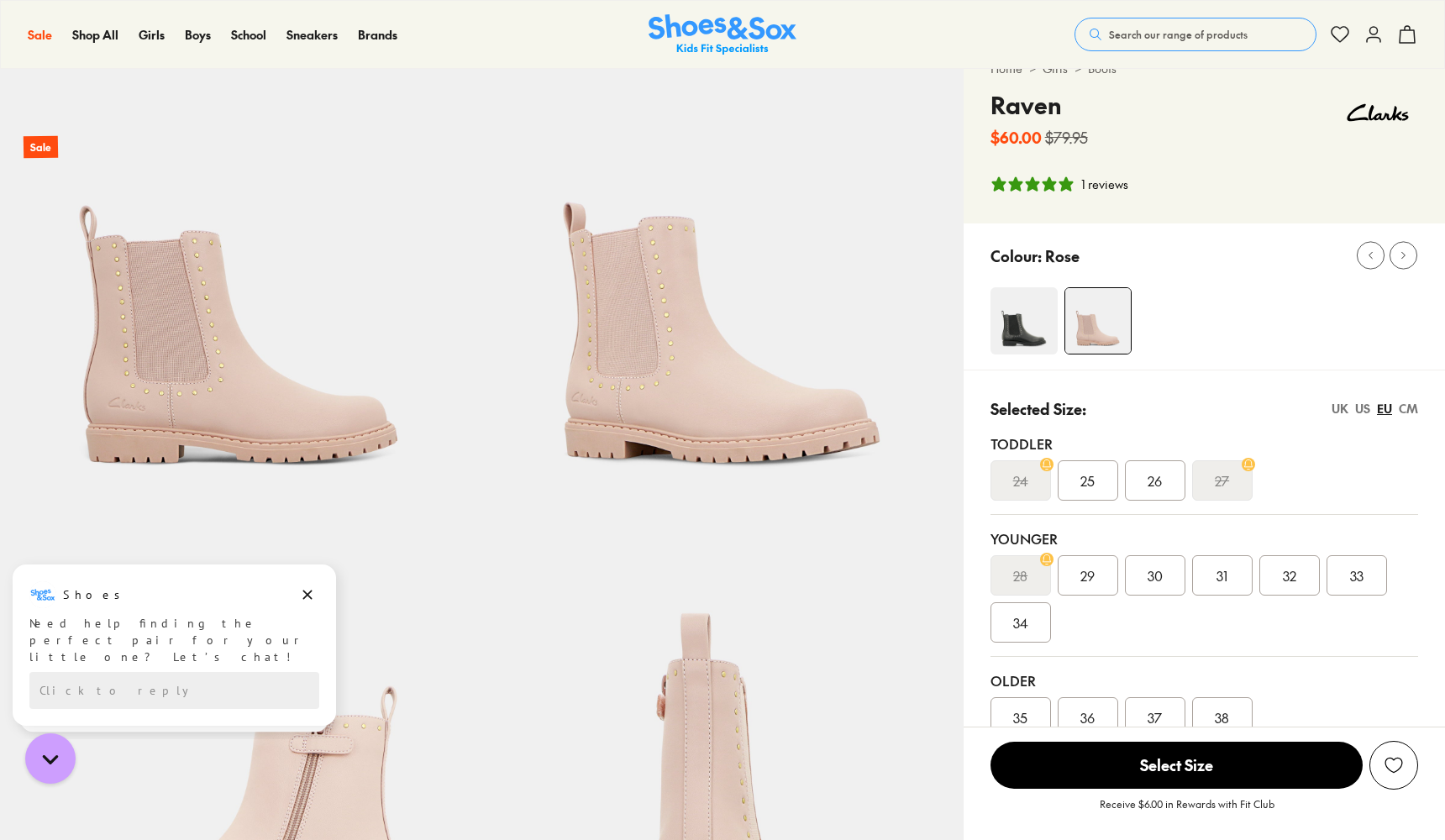 scroll, scrollTop: 57, scrollLeft: 0, axis: vertical 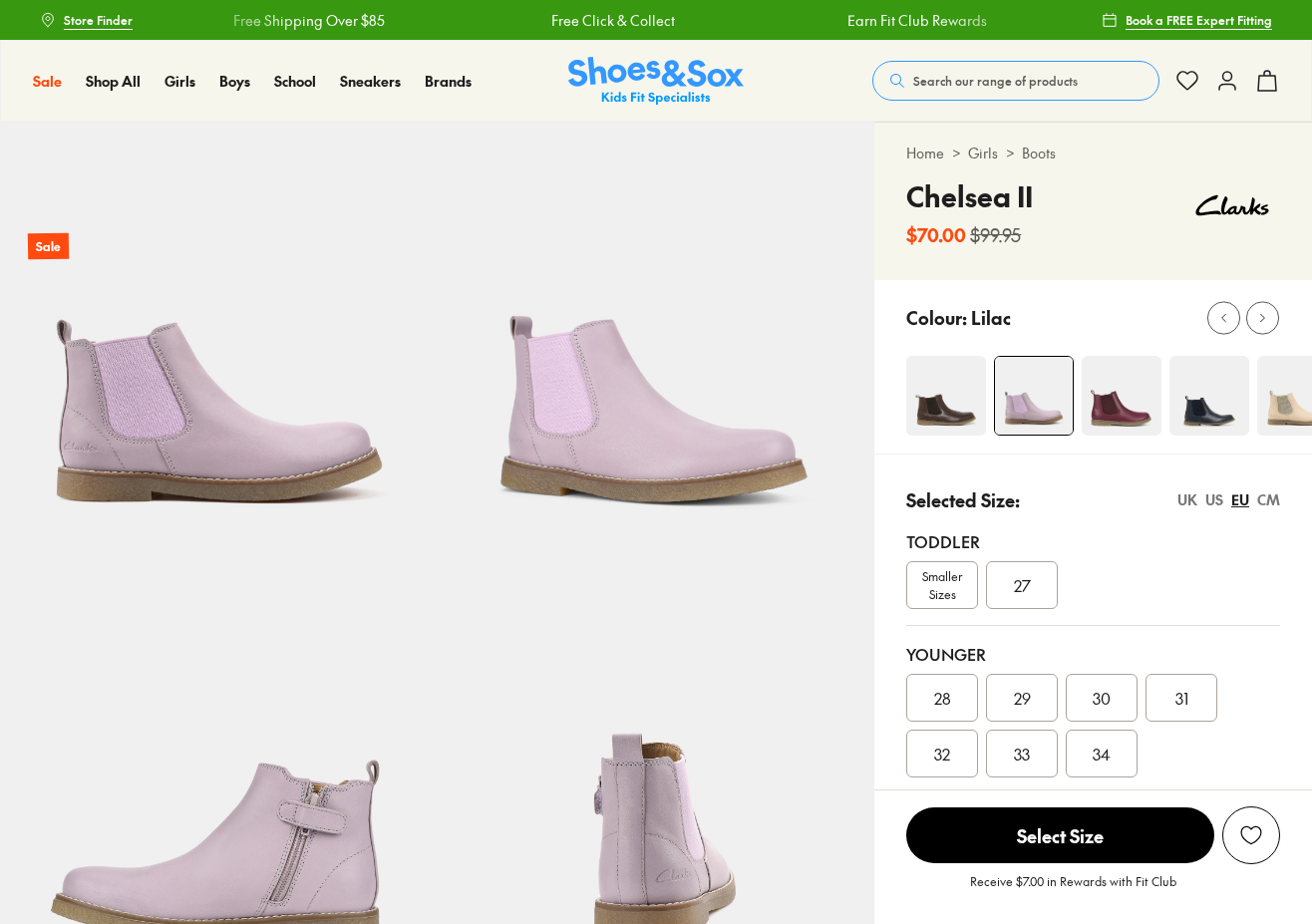 select on "*" 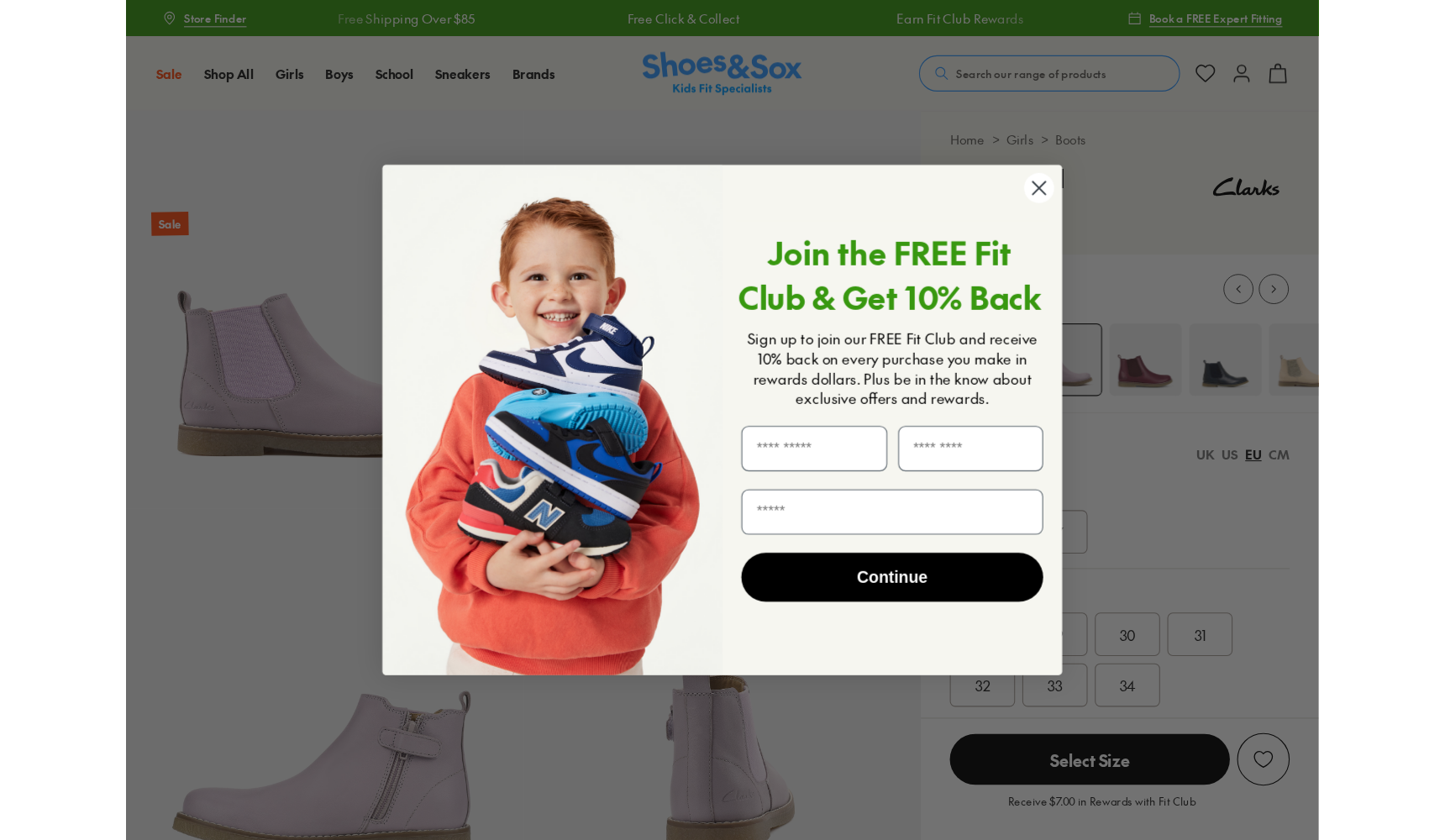 scroll, scrollTop: 55, scrollLeft: 0, axis: vertical 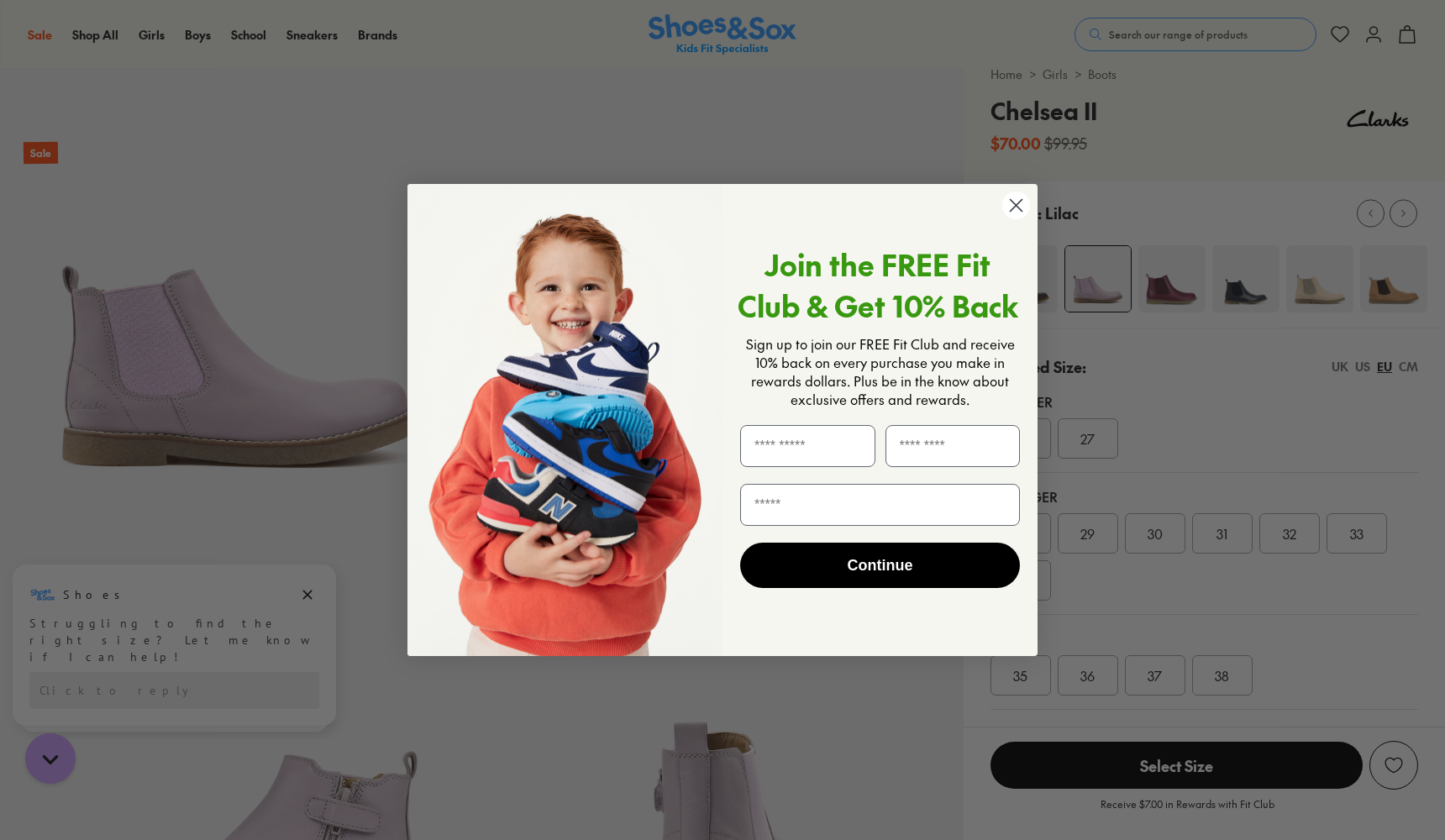 click 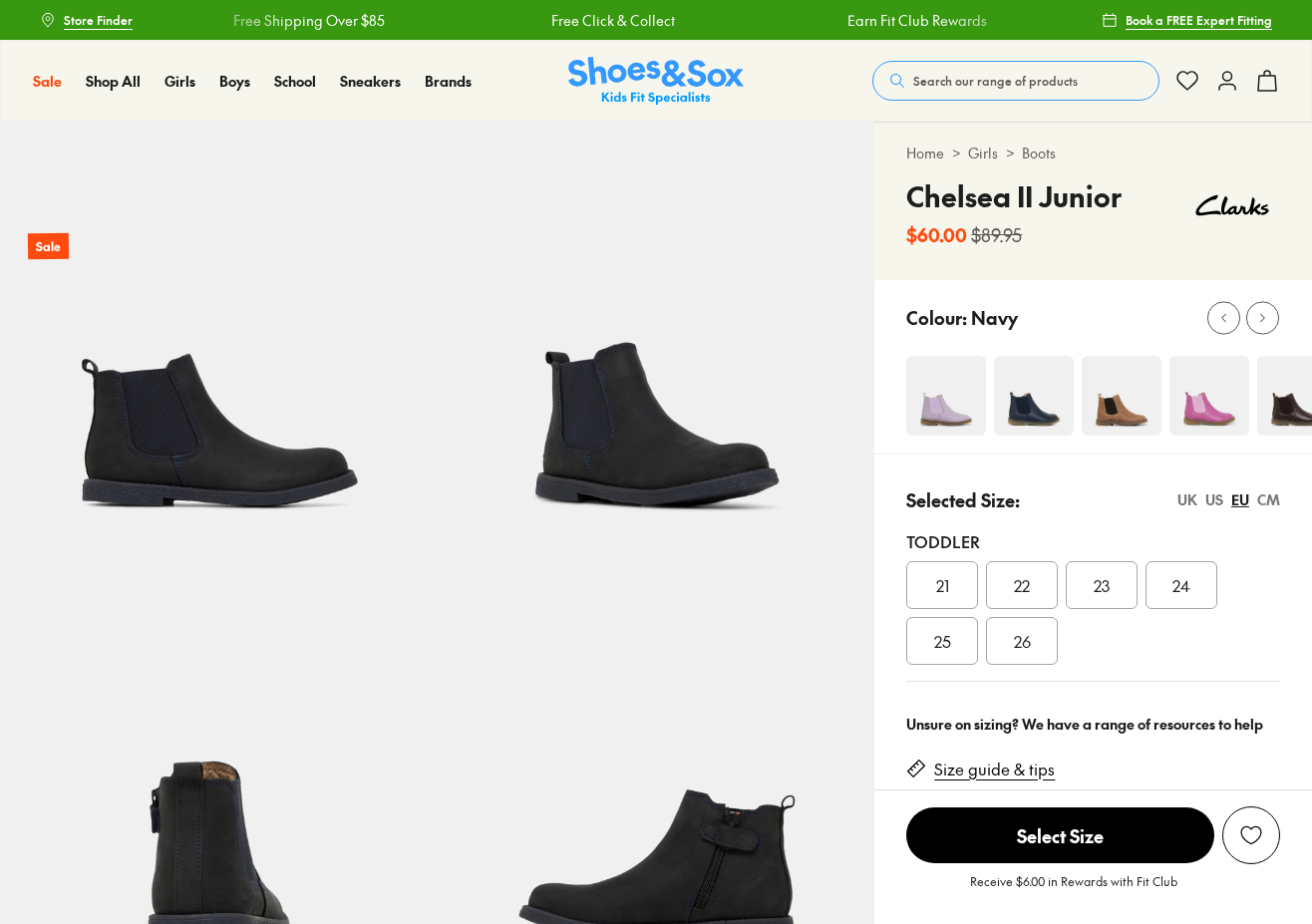 select on "*" 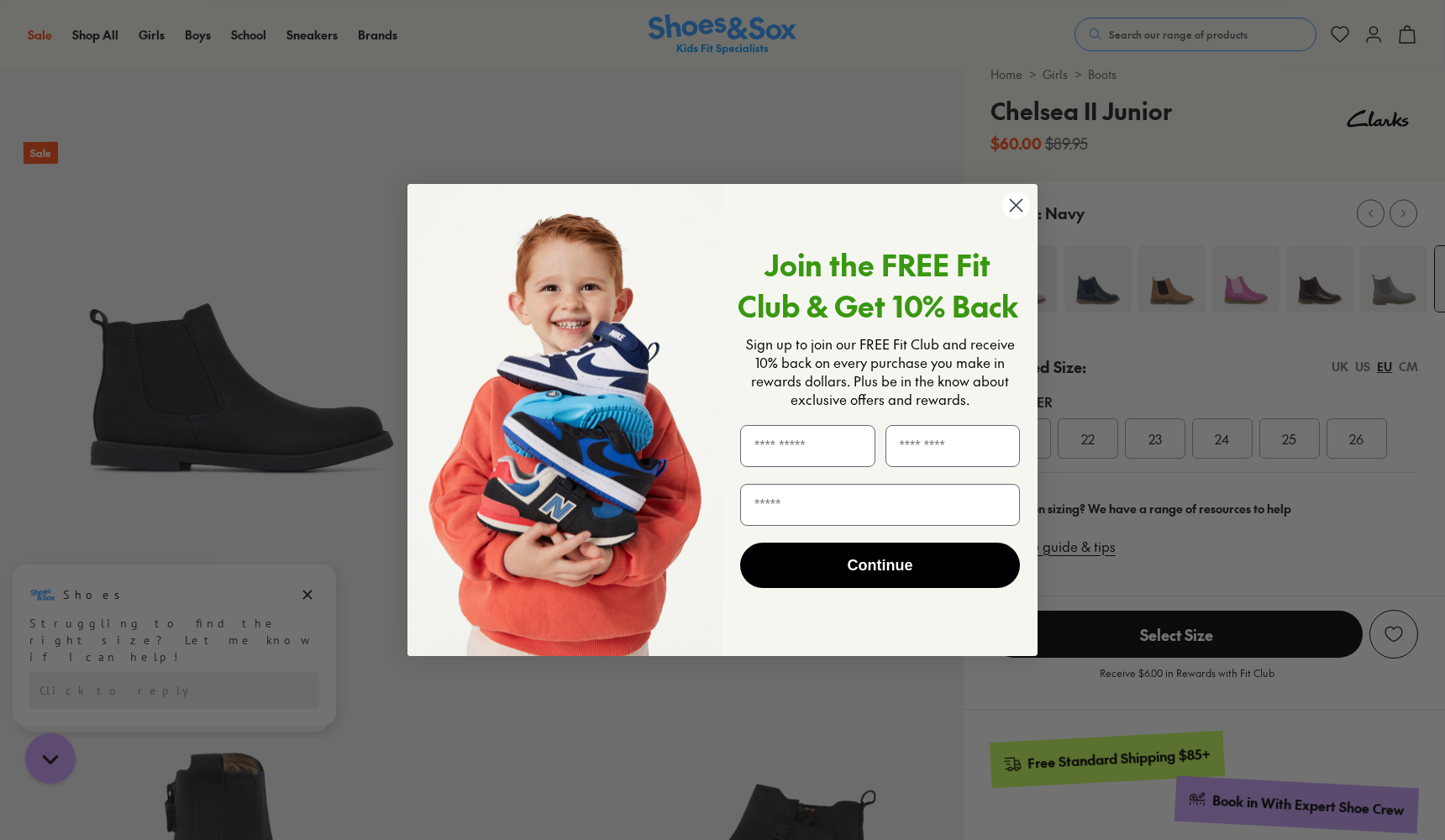 scroll, scrollTop: 0, scrollLeft: 0, axis: both 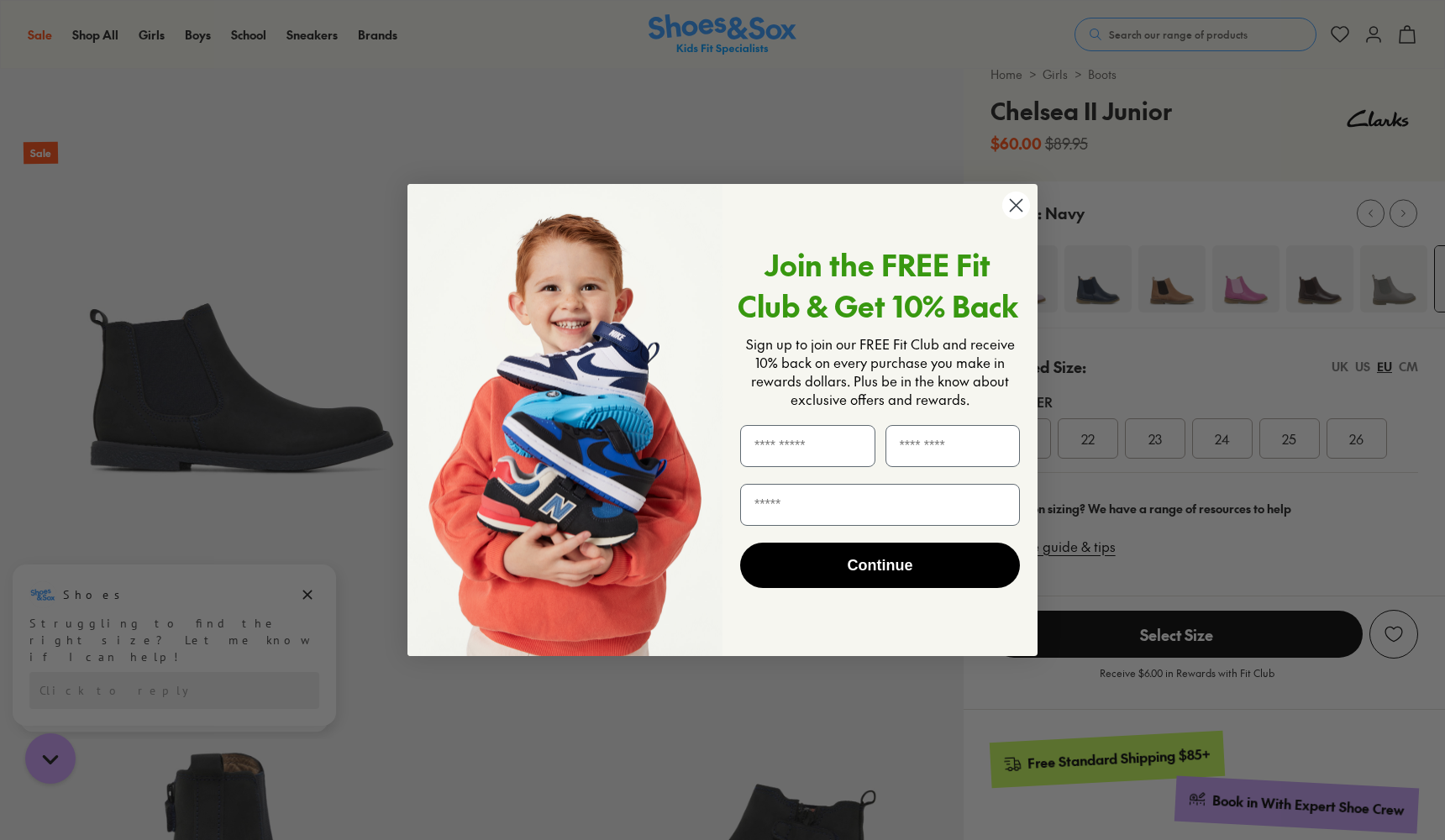 click 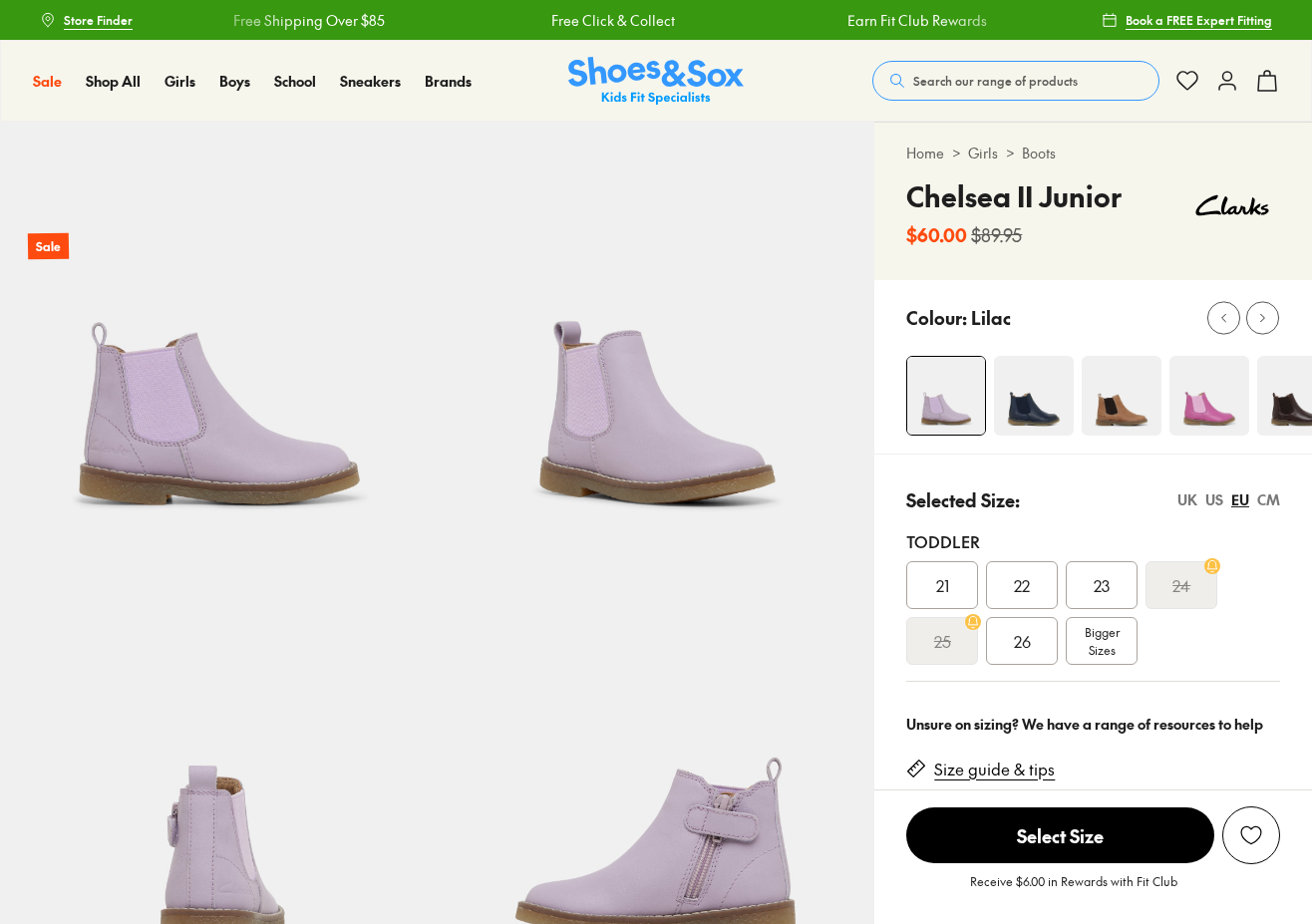 select on "*" 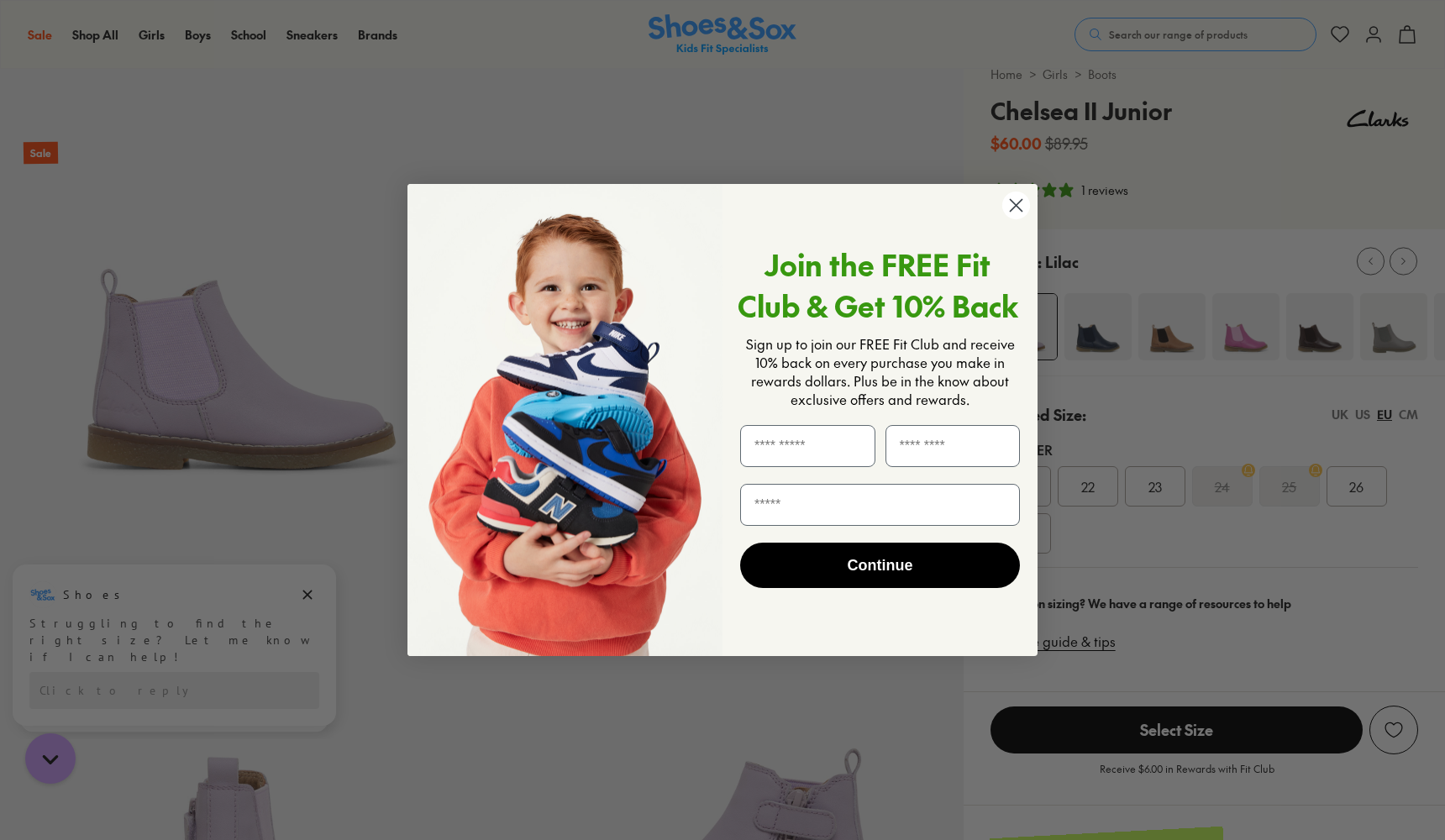 scroll, scrollTop: 0, scrollLeft: 0, axis: both 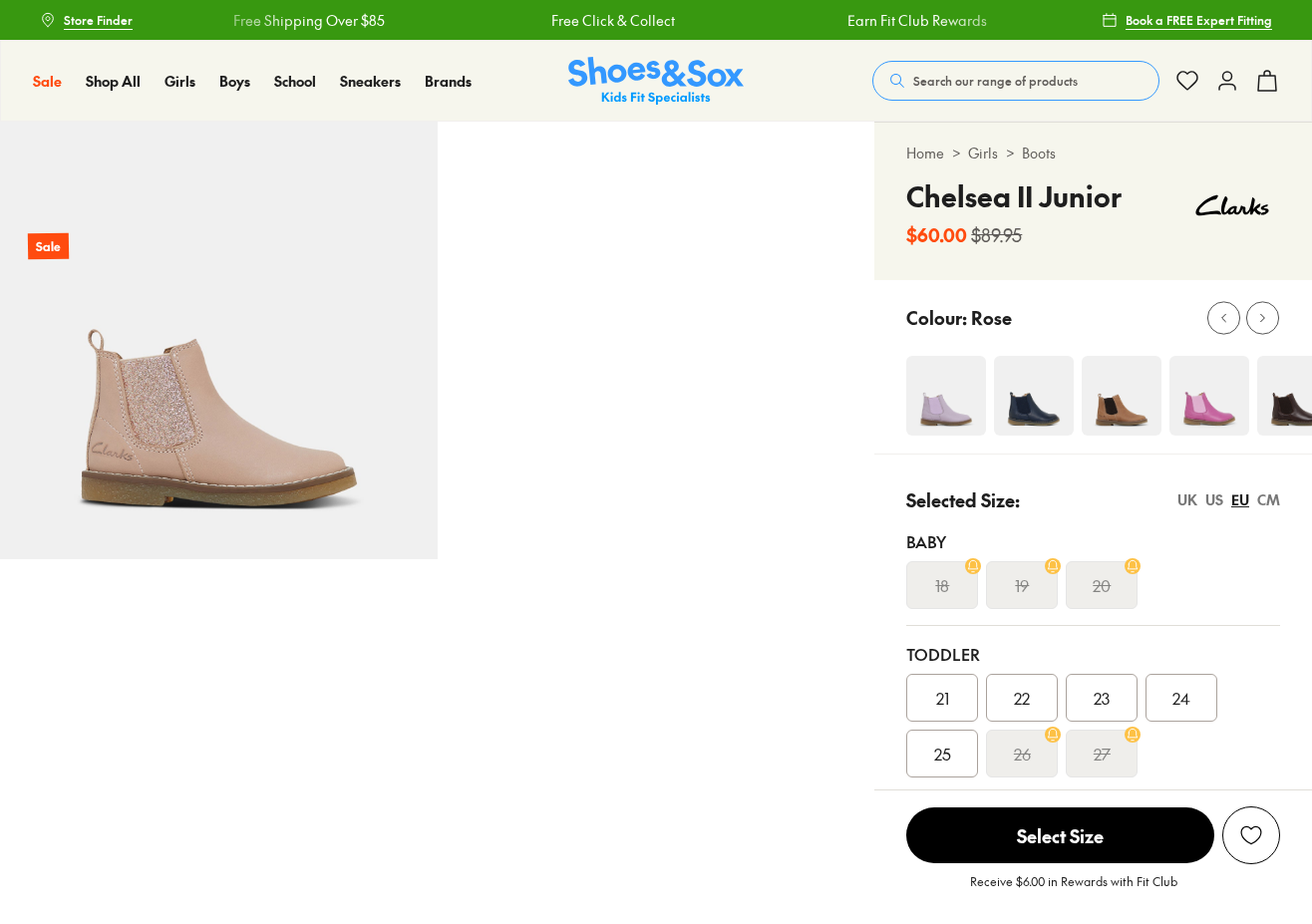 select on "*" 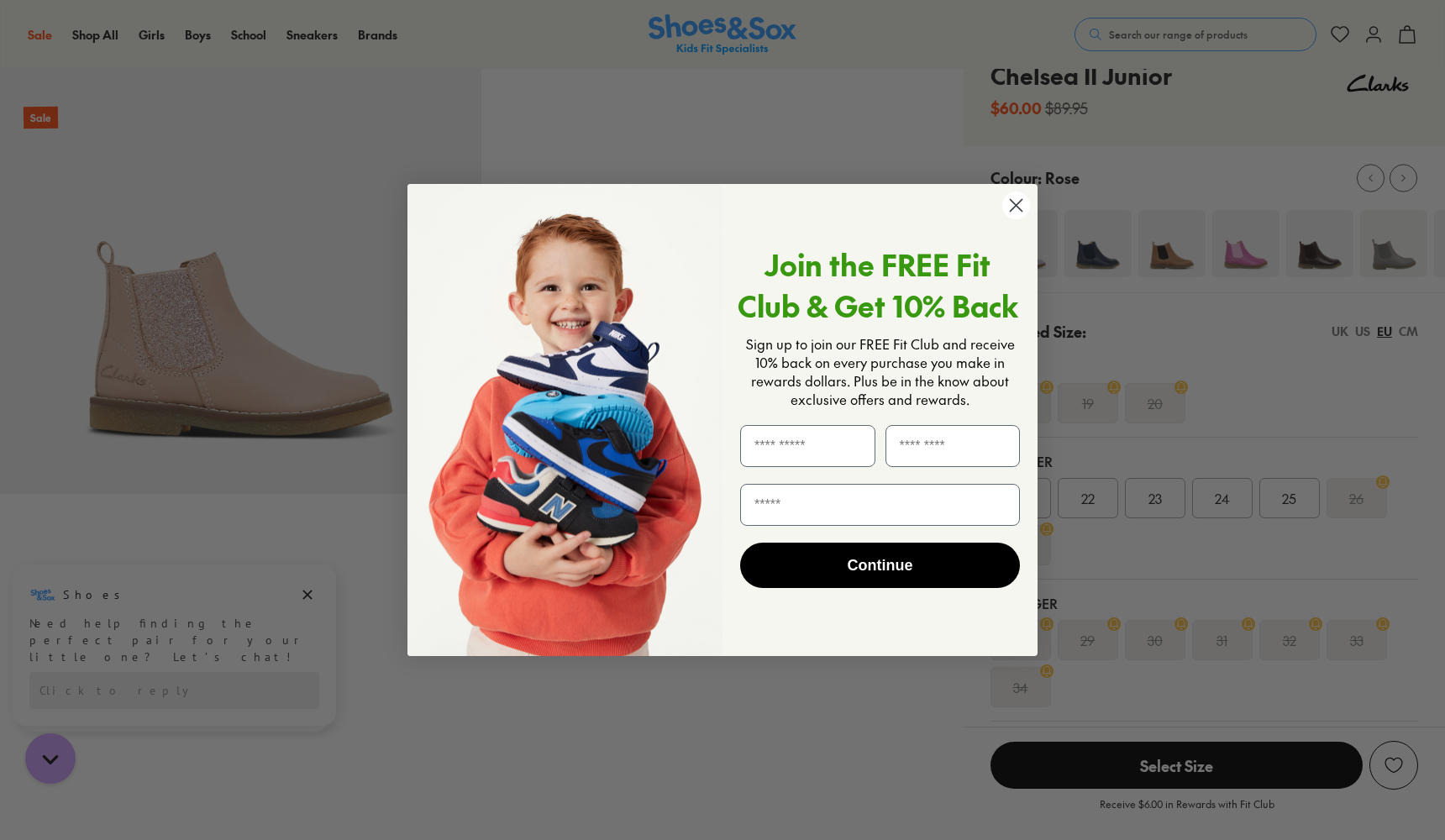 scroll, scrollTop: 0, scrollLeft: 0, axis: both 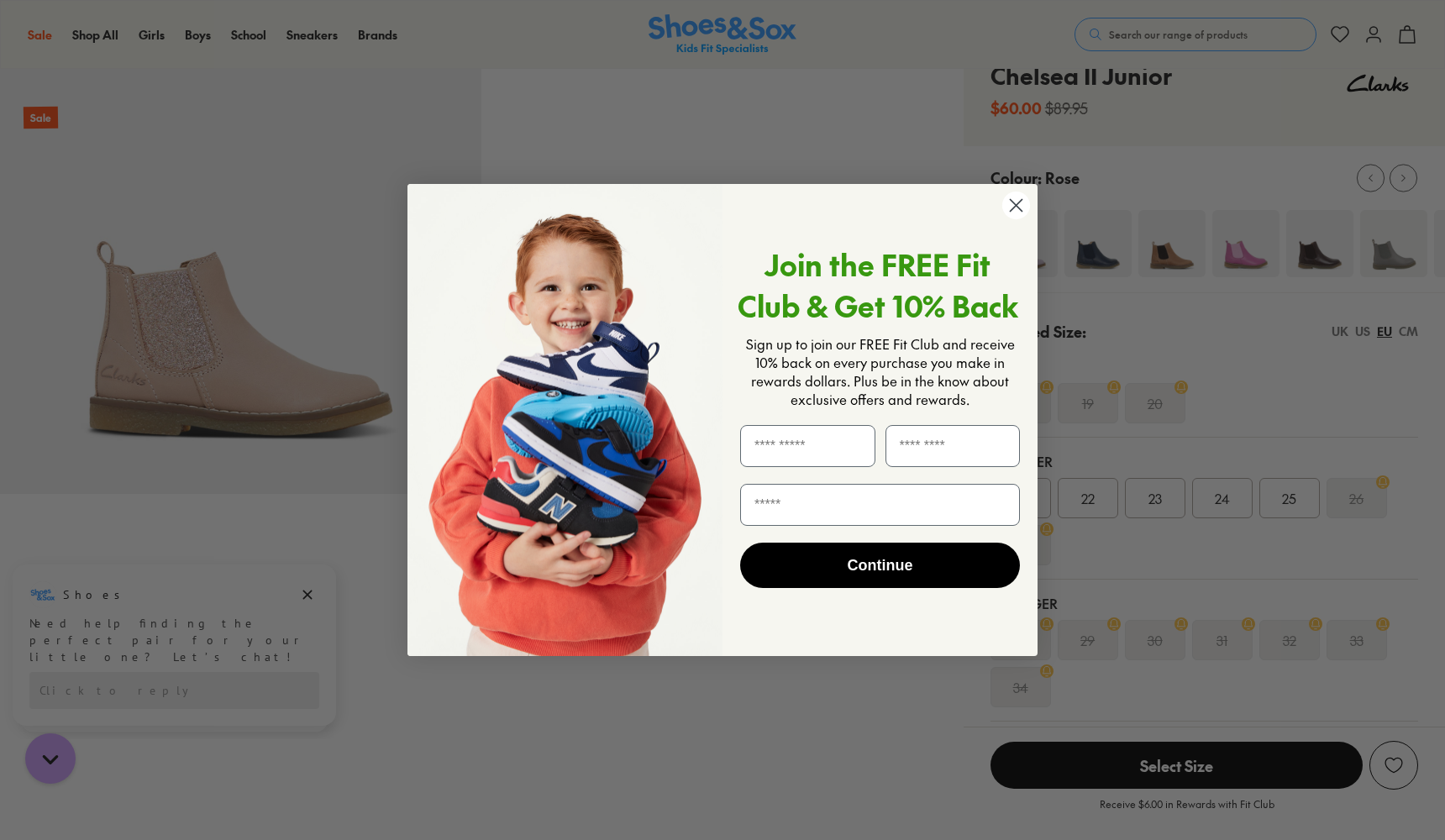click on "Close dialog" 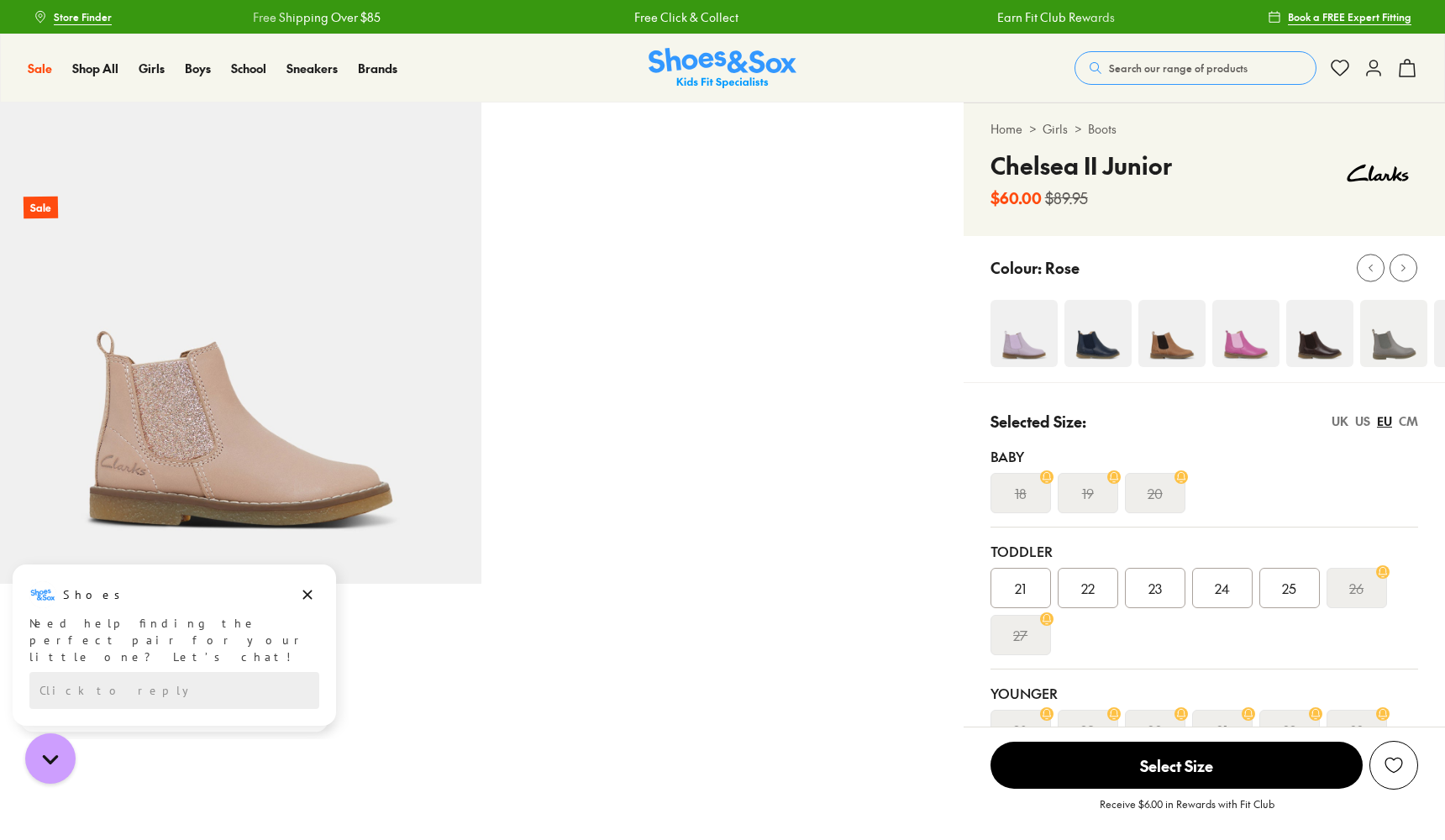 scroll, scrollTop: 0, scrollLeft: 0, axis: both 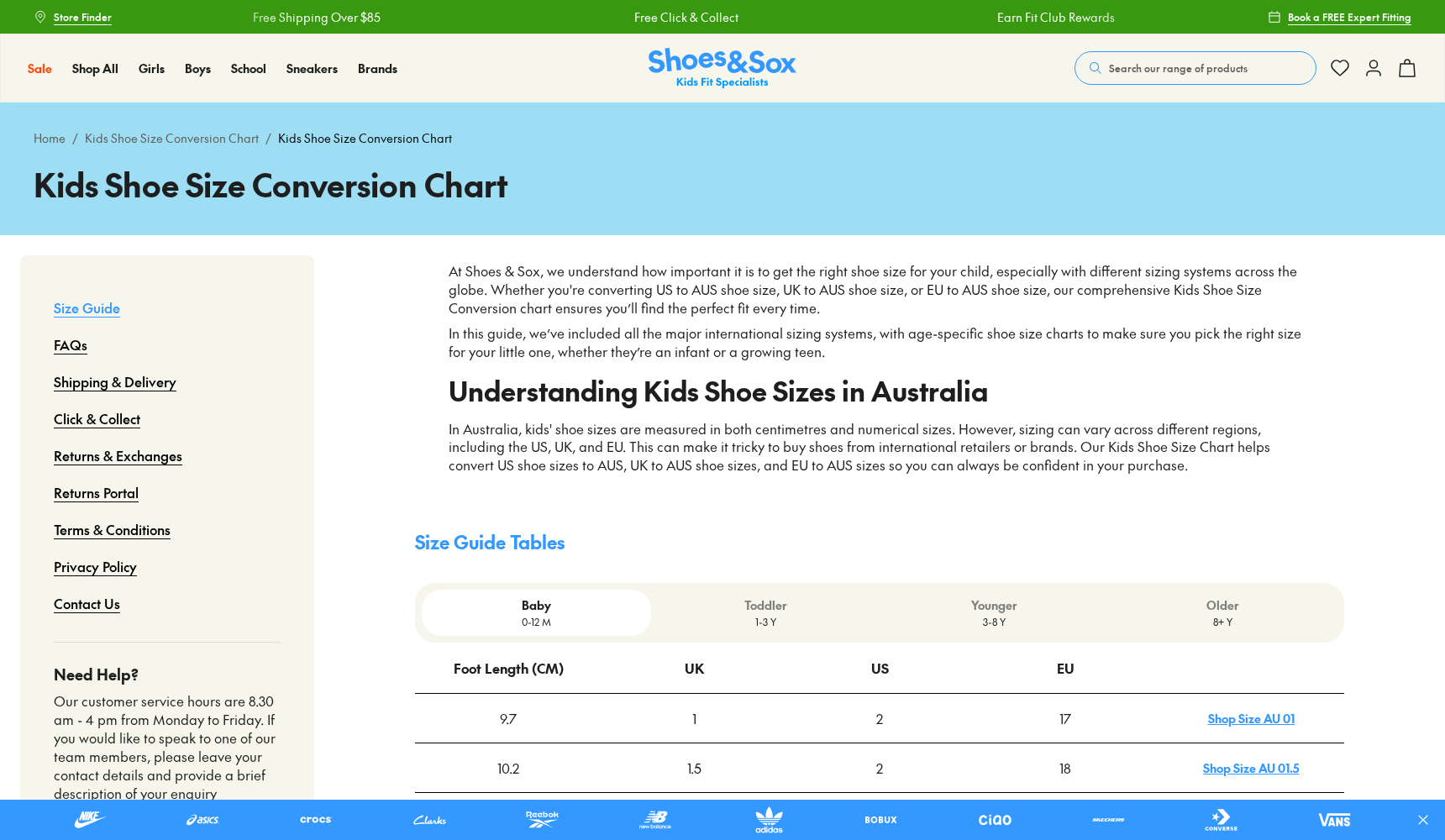 drag, startPoint x: 0, startPoint y: 0, endPoint x: 985, endPoint y: 314, distance: 1033.838 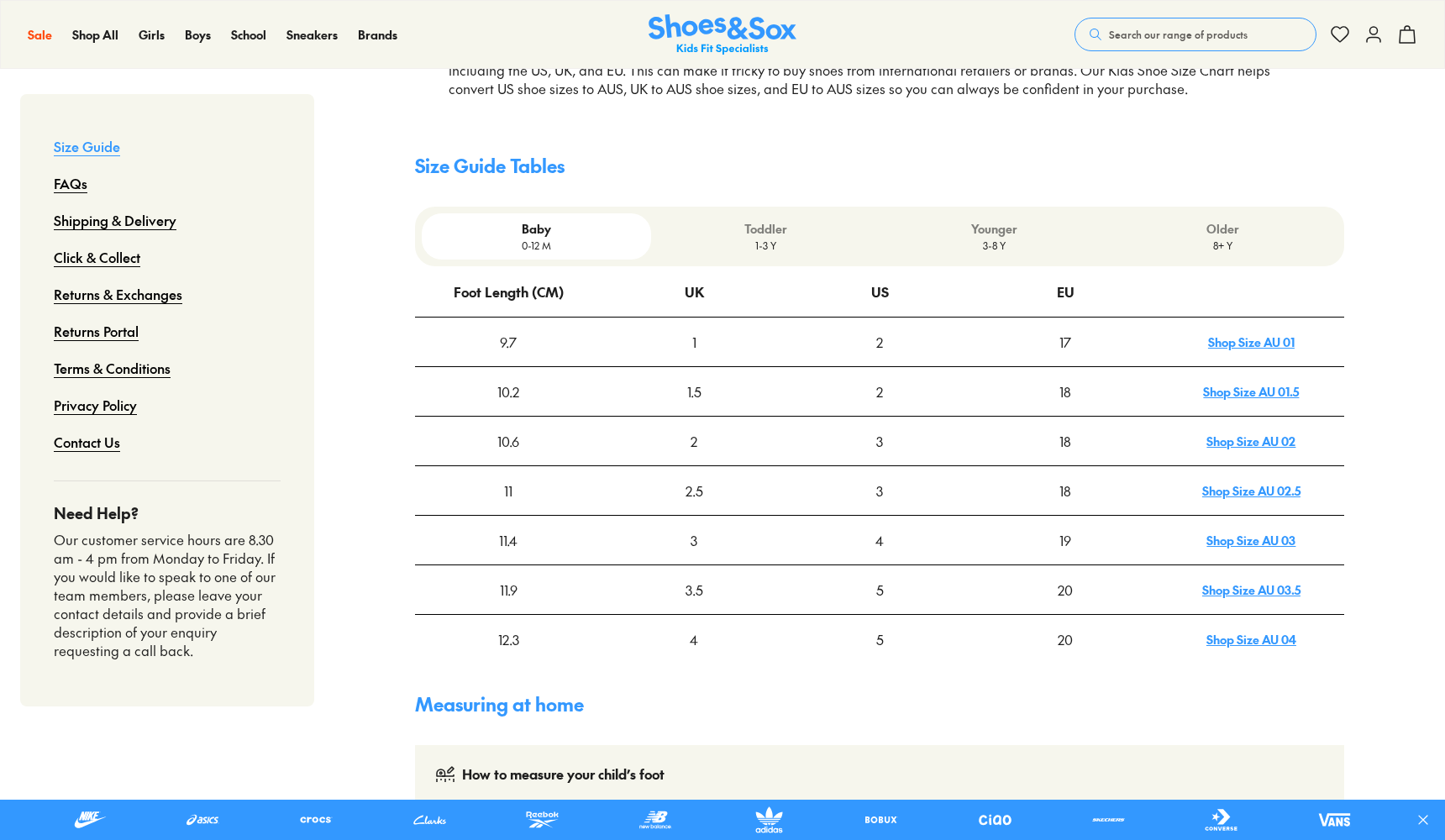 scroll, scrollTop: 376, scrollLeft: 0, axis: vertical 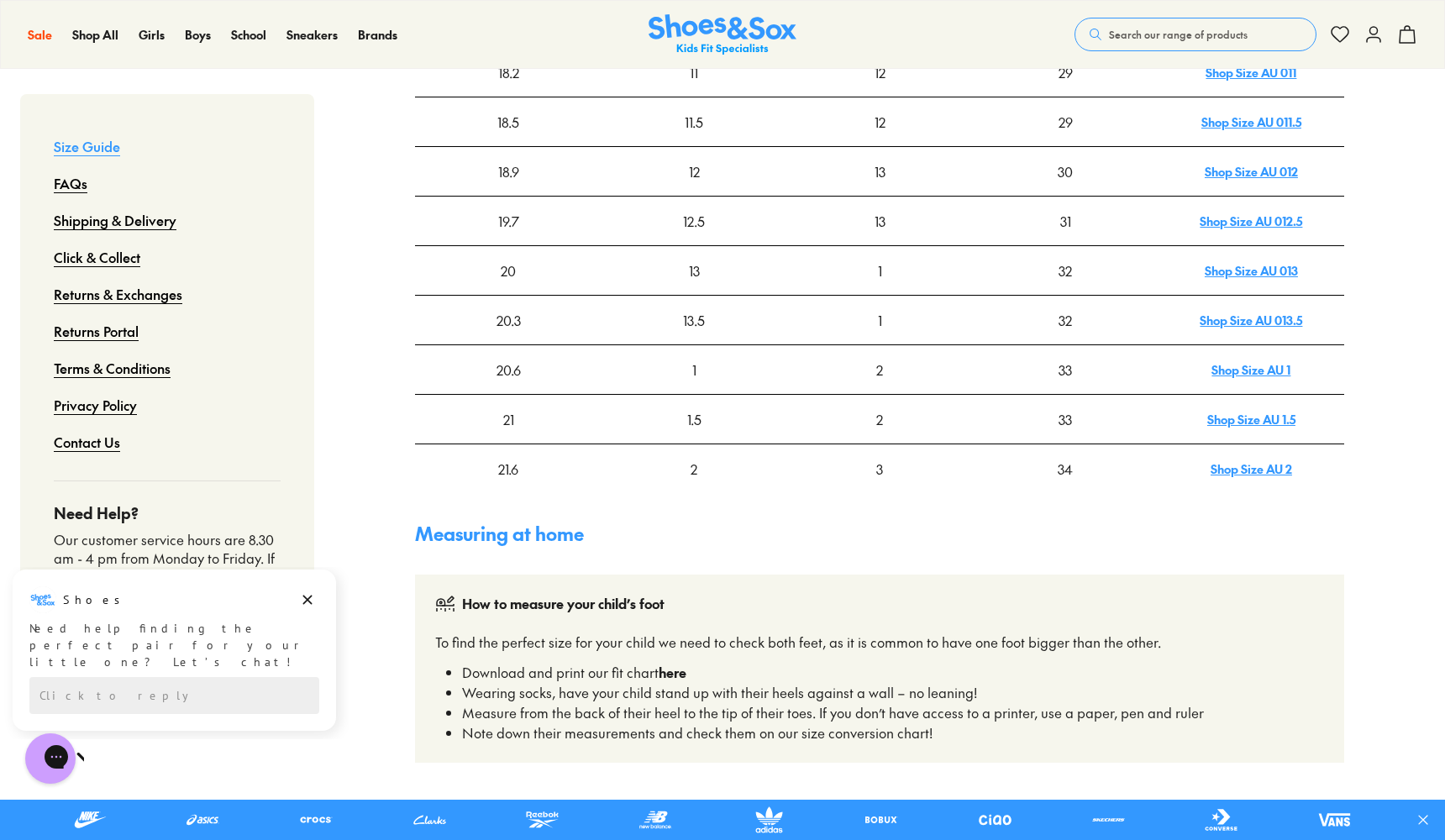 click on "Shop Size AU 2" at bounding box center [1251, 469] 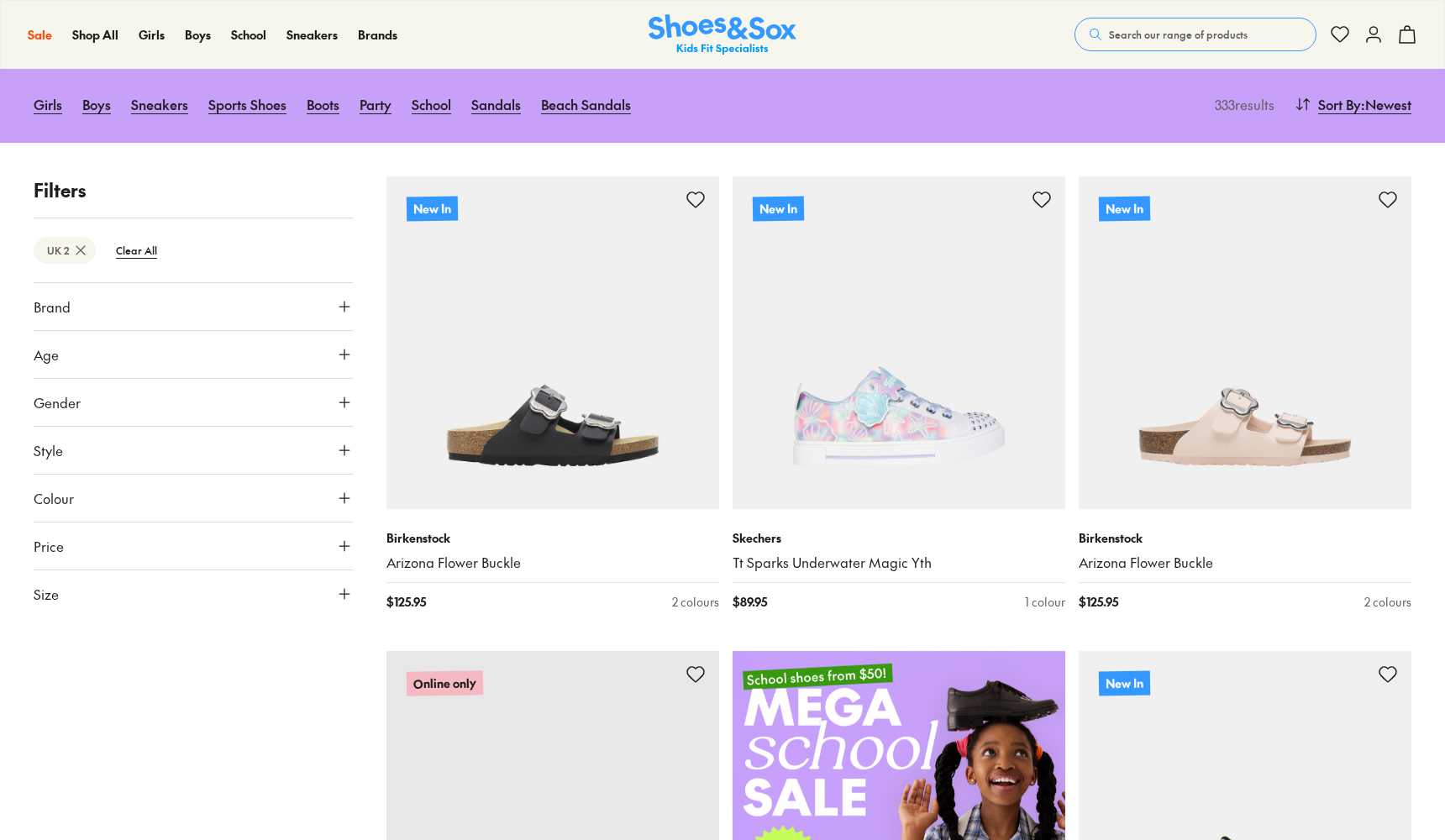 scroll, scrollTop: 163, scrollLeft: 0, axis: vertical 